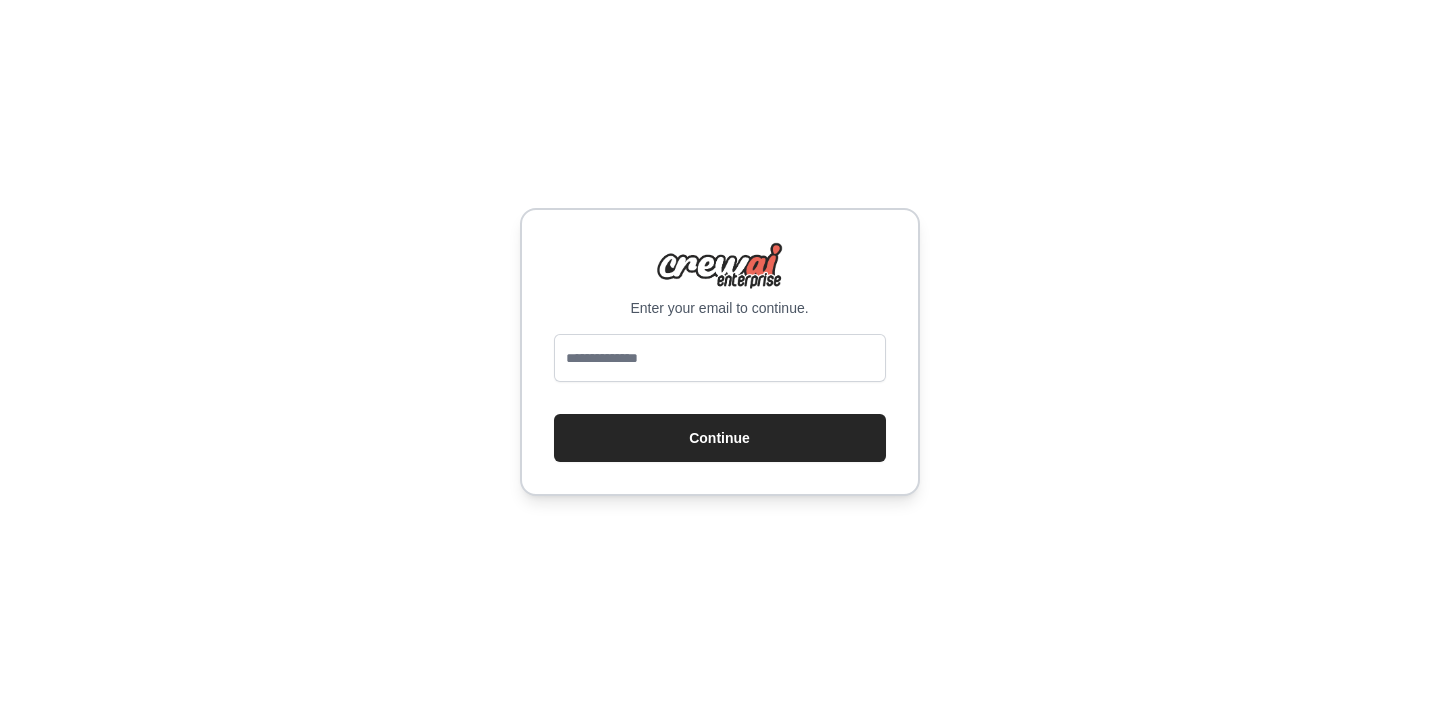 scroll, scrollTop: 0, scrollLeft: 0, axis: both 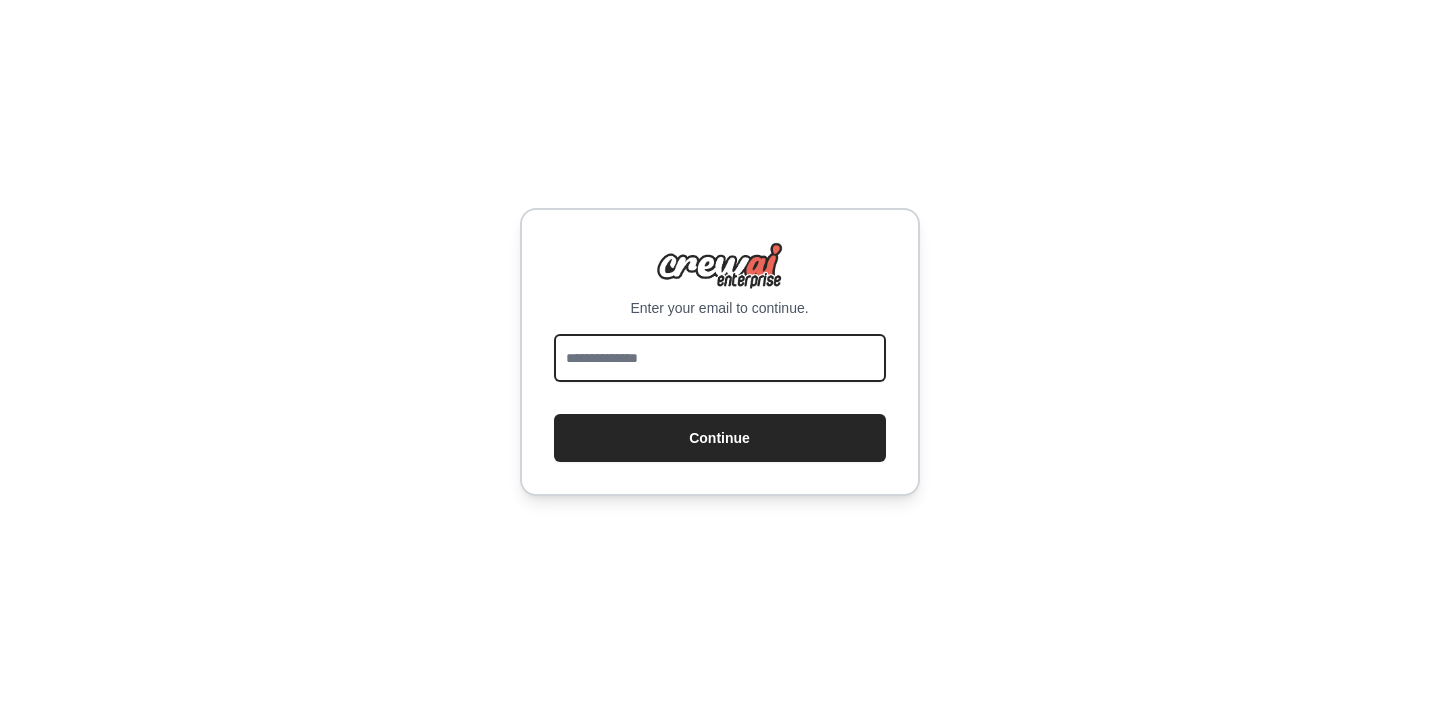 click at bounding box center (720, 358) 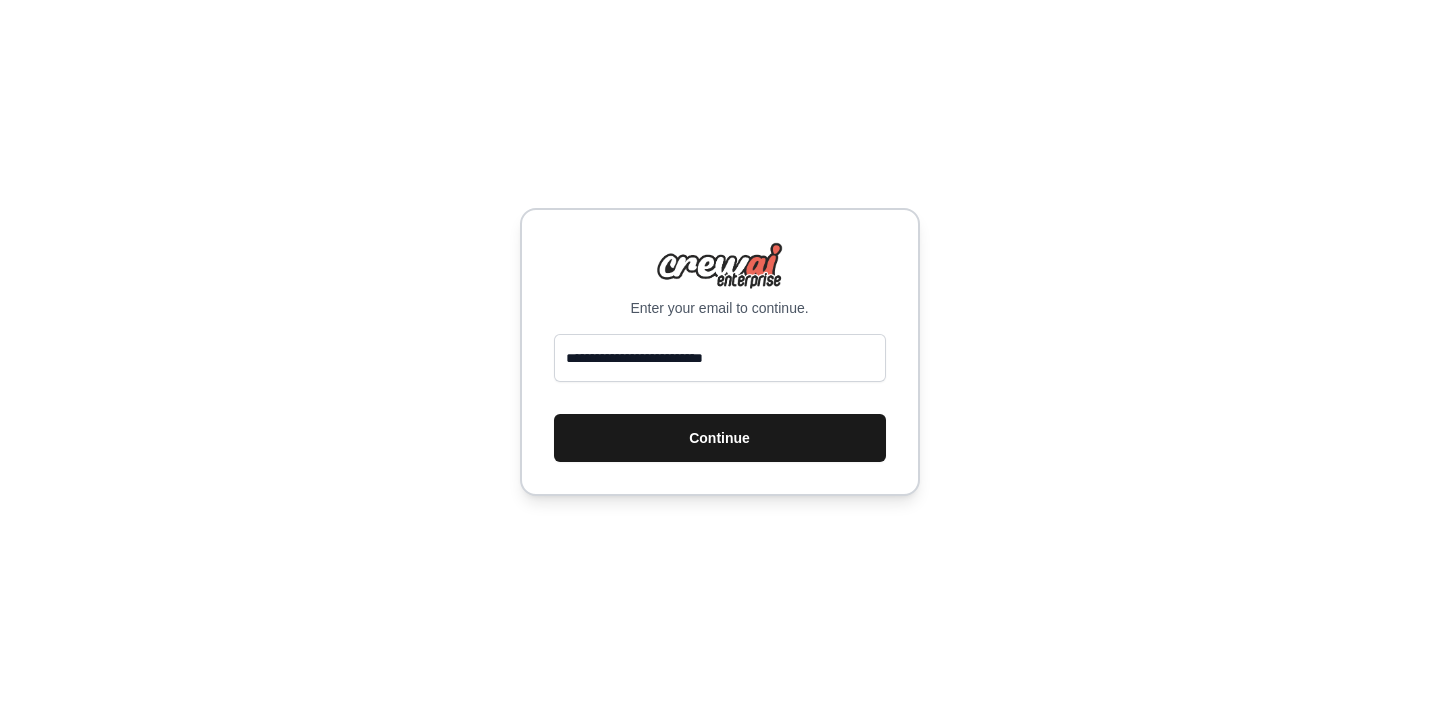 click on "Continue" at bounding box center [720, 438] 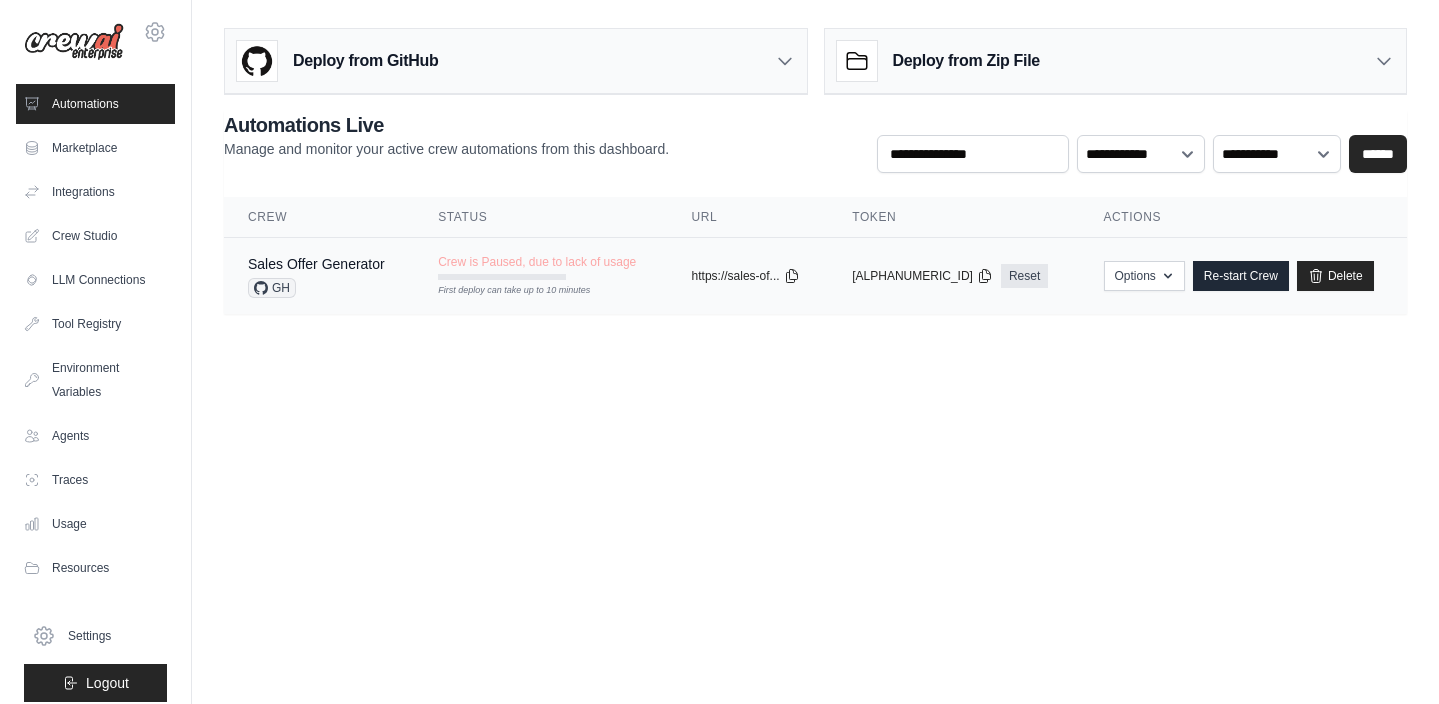 scroll, scrollTop: 0, scrollLeft: 0, axis: both 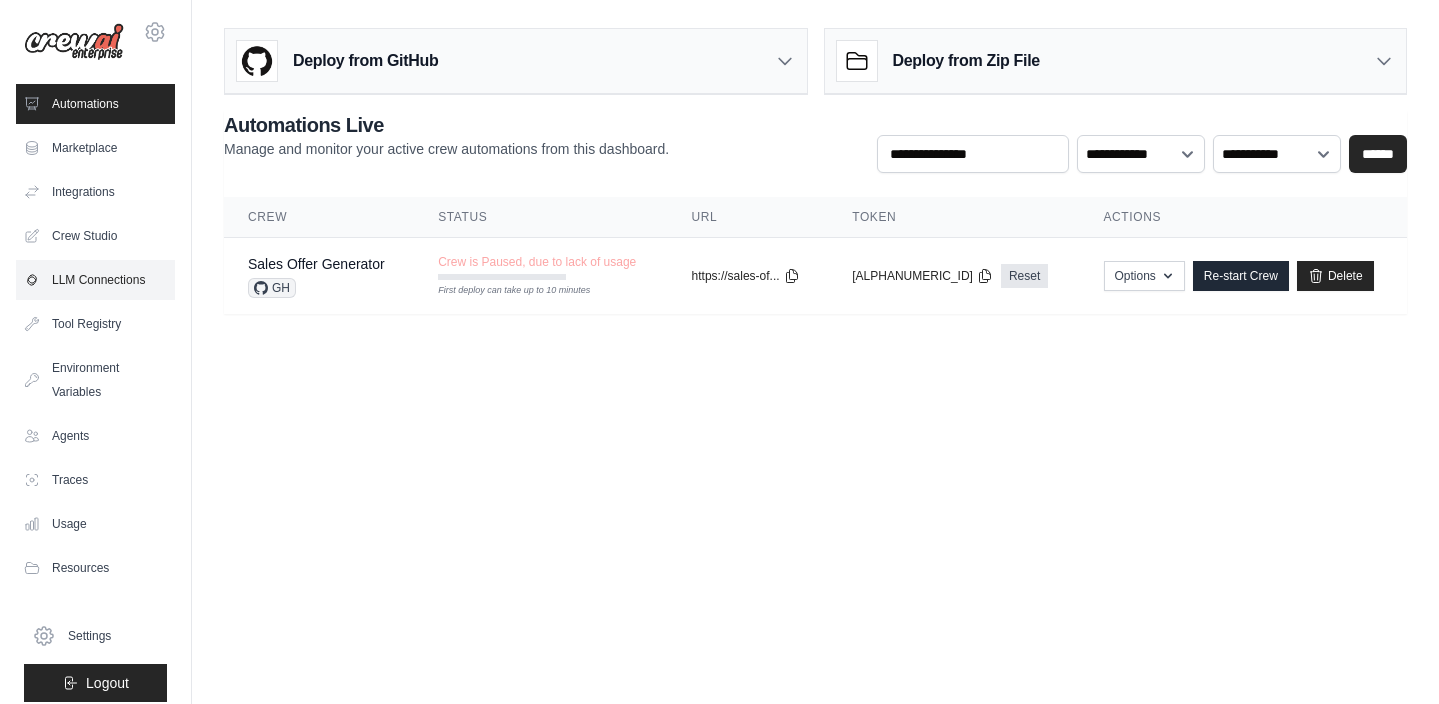 click on "LLM Connections" at bounding box center (95, 280) 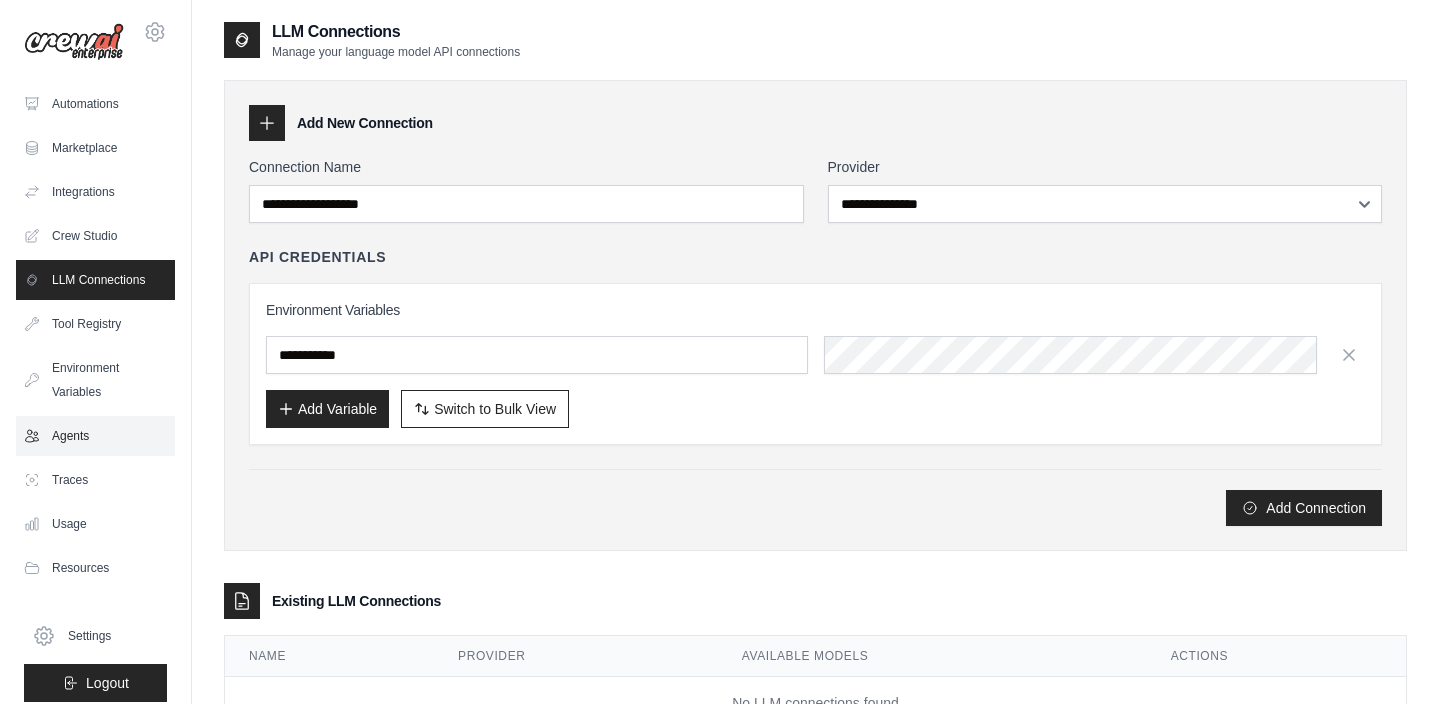 click on "Agents" at bounding box center [95, 436] 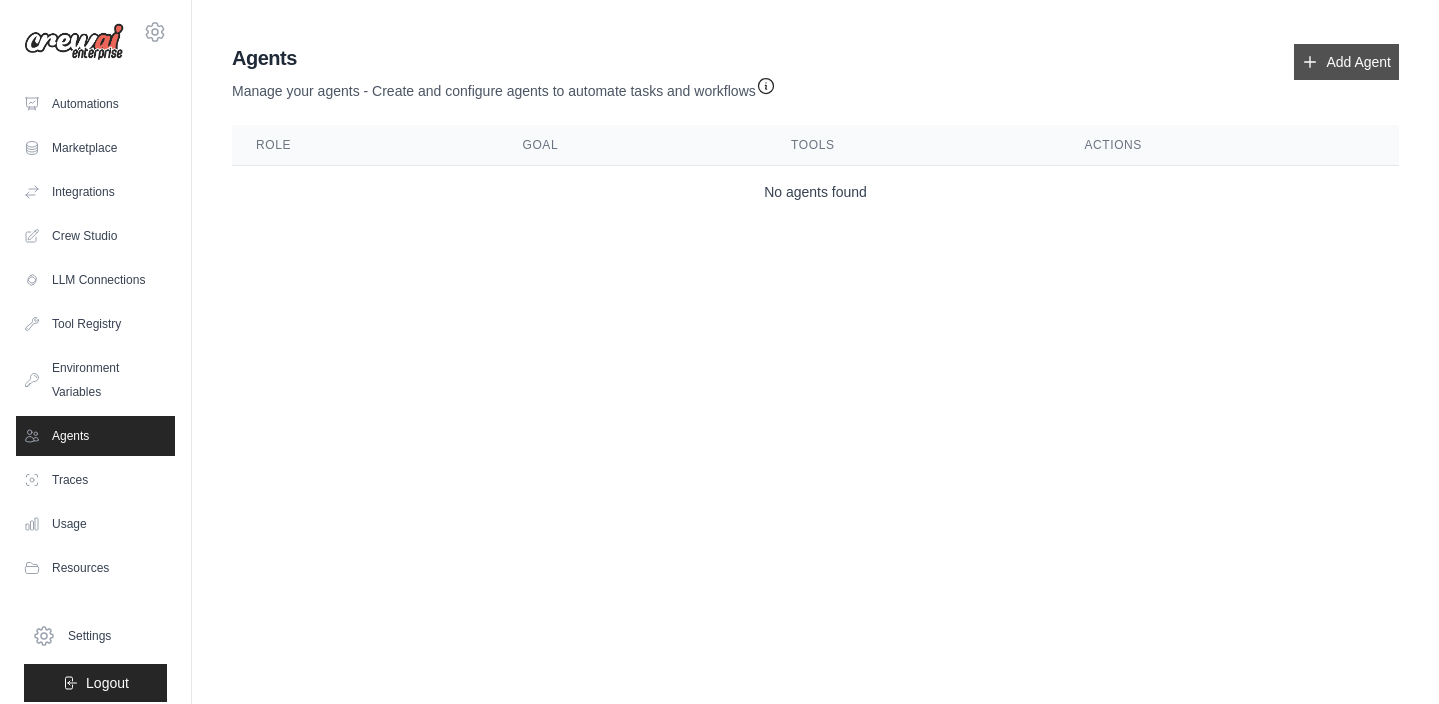 click on "Add Agent" at bounding box center (1346, 62) 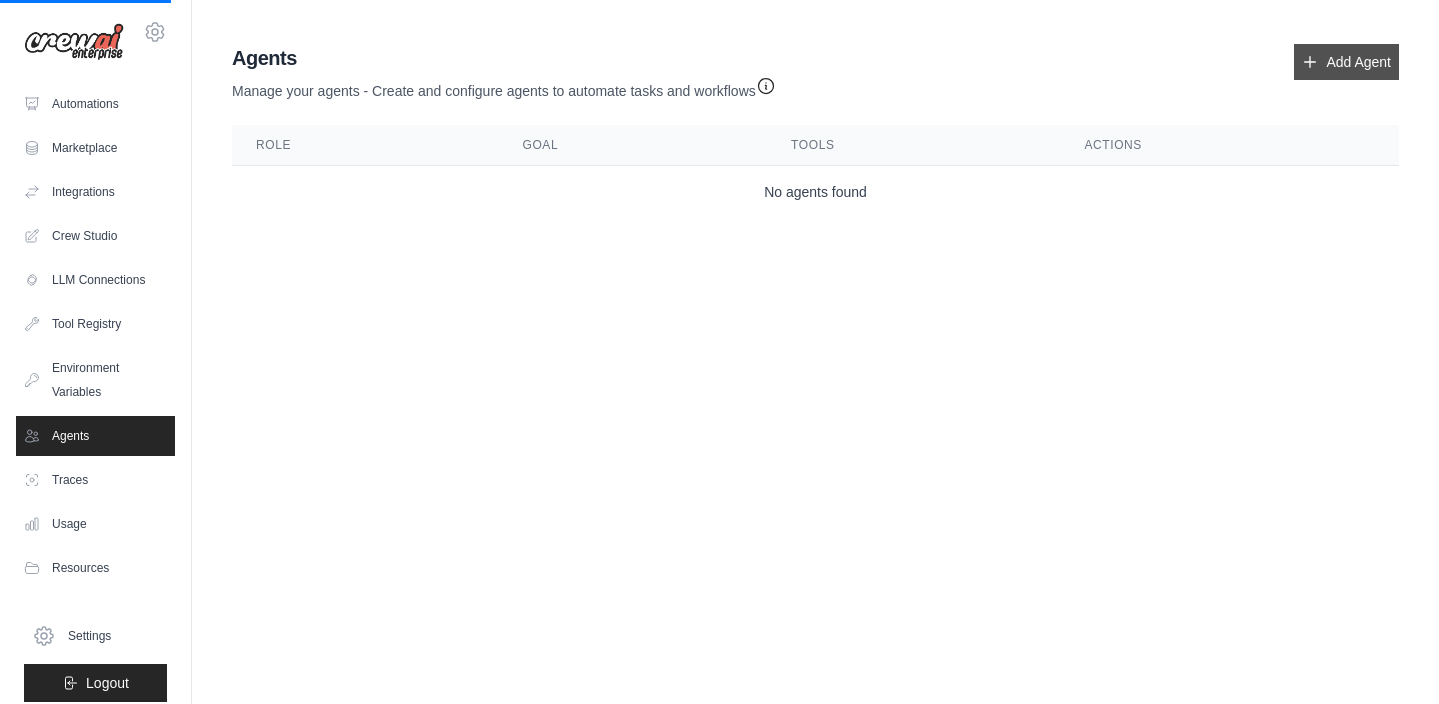 click on "Add Agent" at bounding box center (1346, 62) 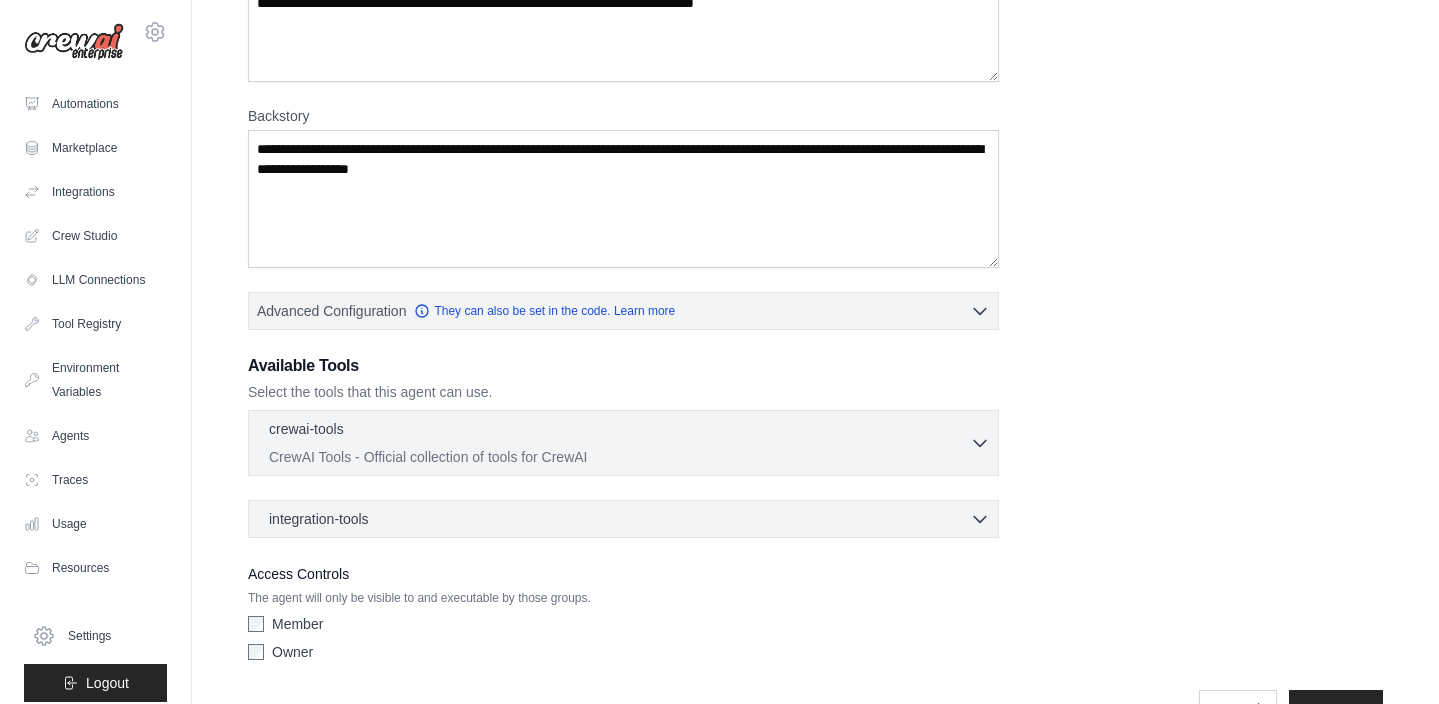 scroll, scrollTop: 106, scrollLeft: 0, axis: vertical 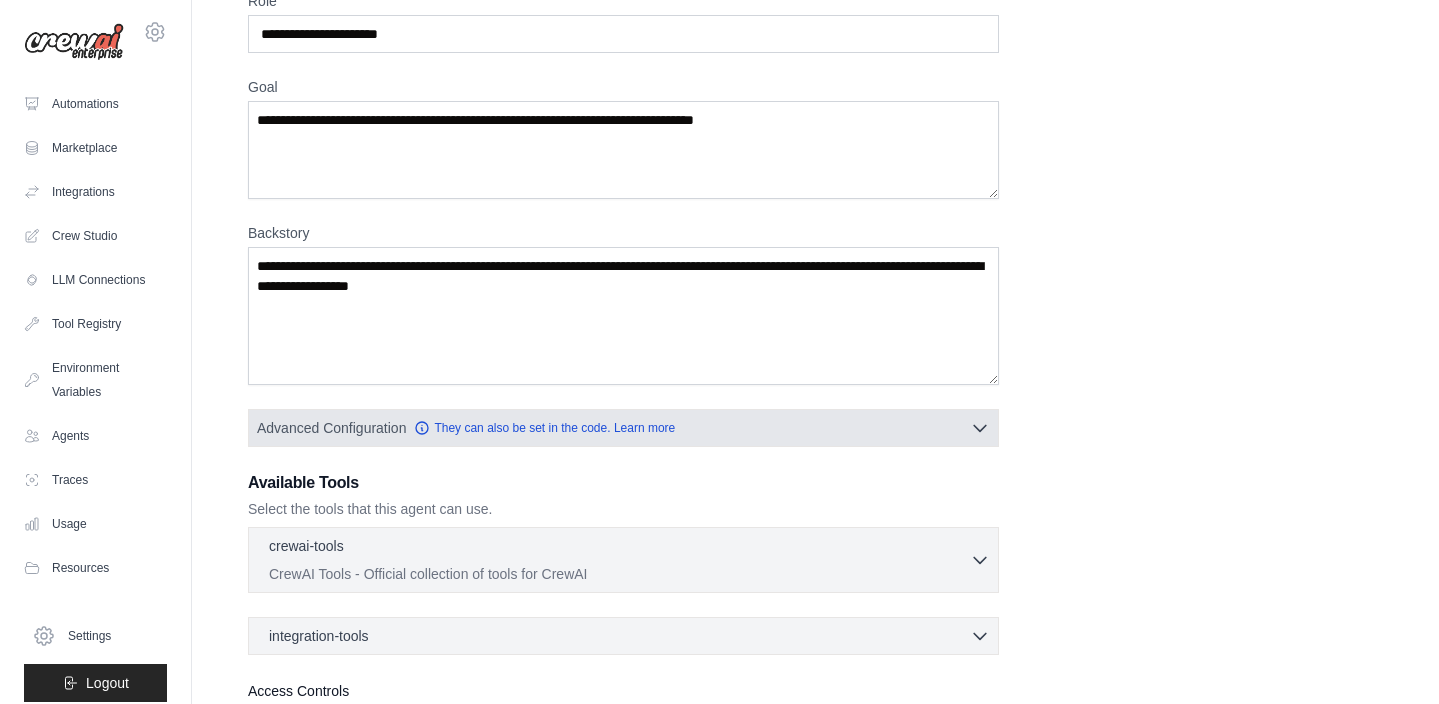click 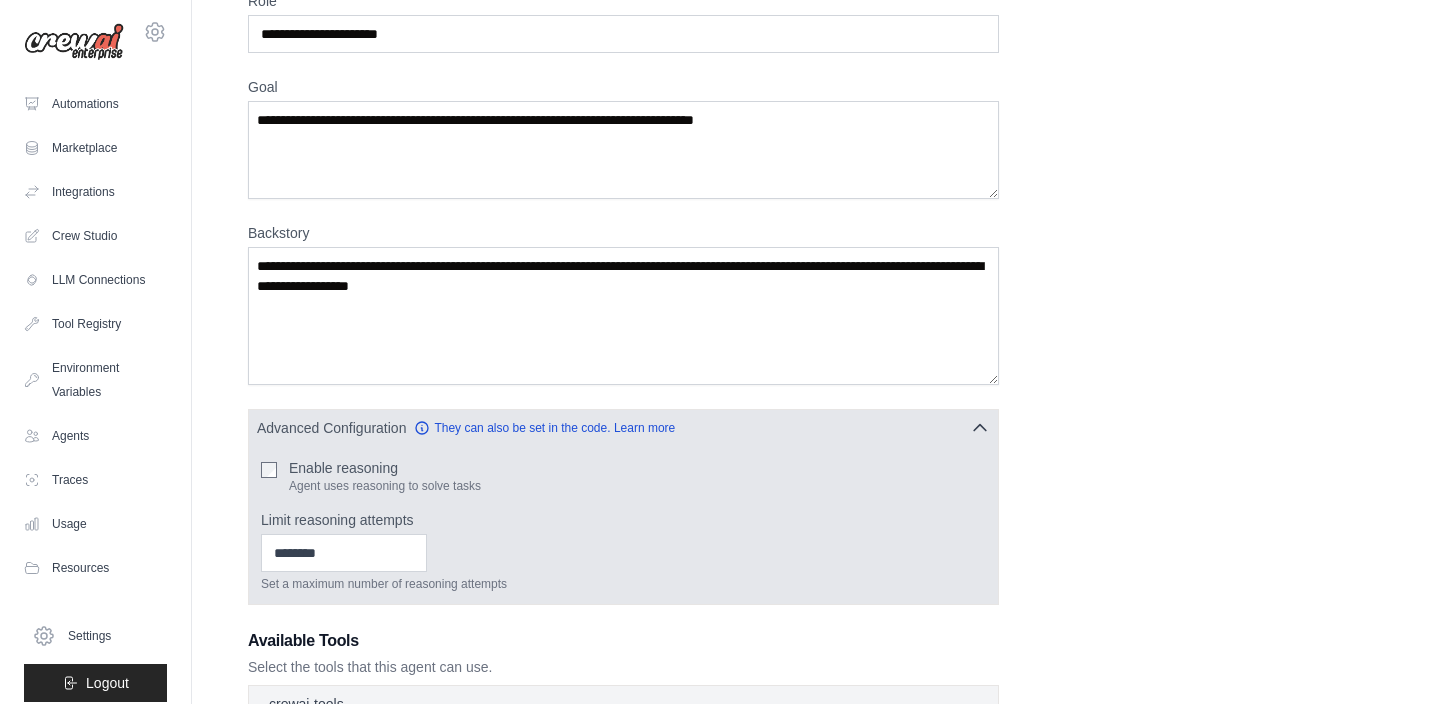 click 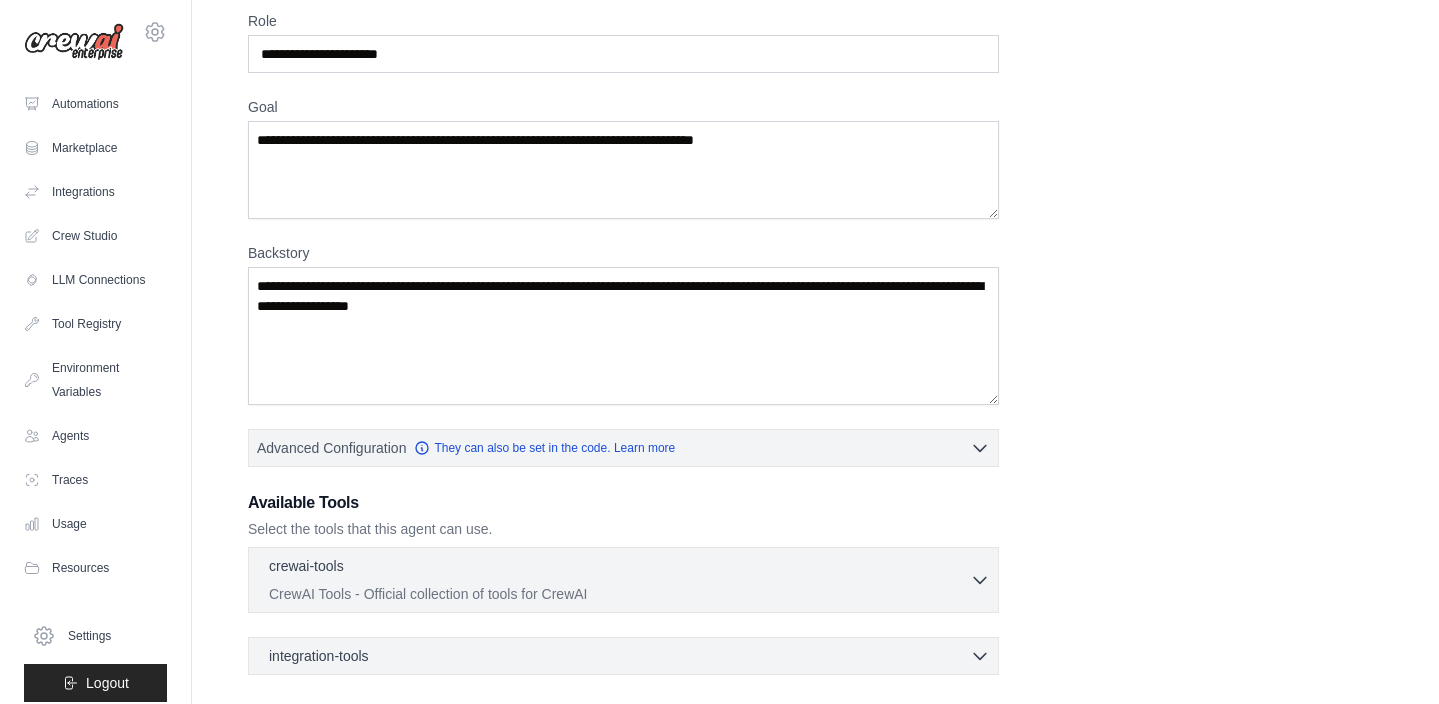 scroll, scrollTop: 205, scrollLeft: 0, axis: vertical 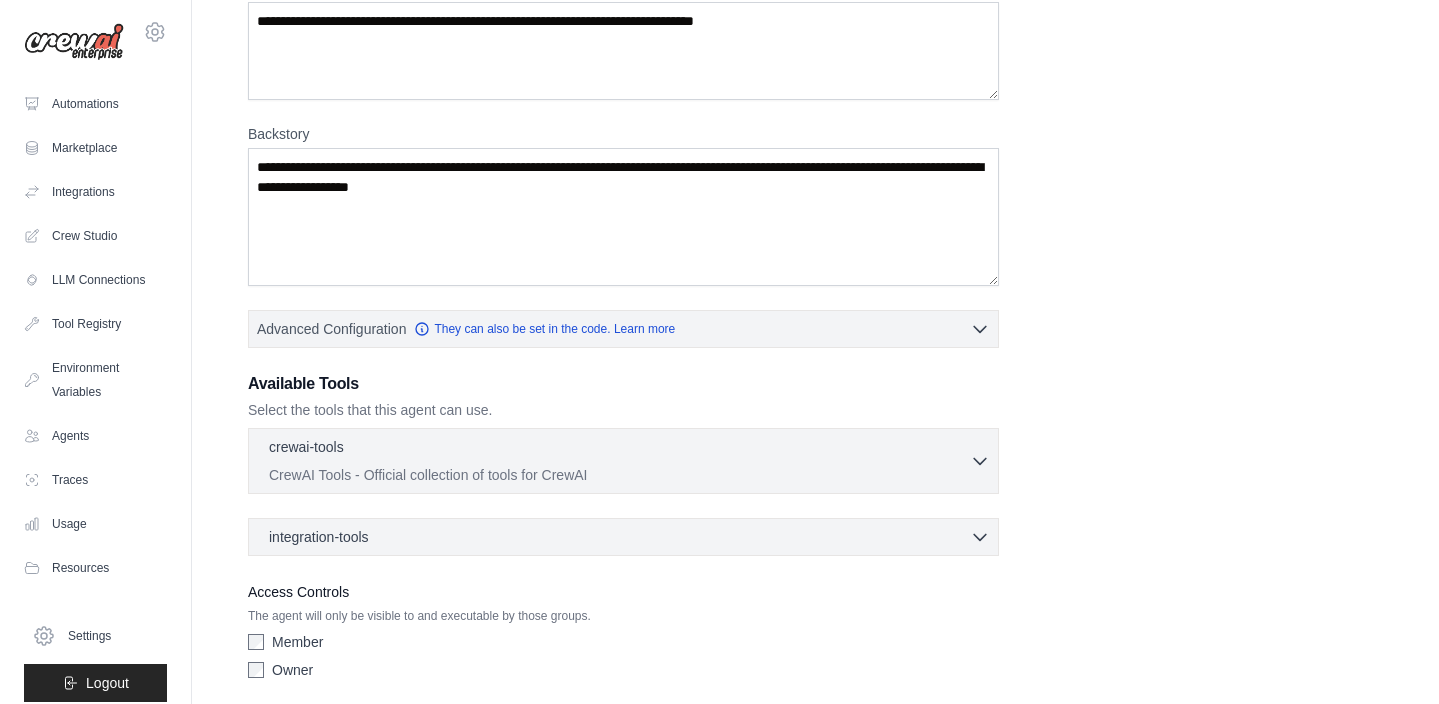 click on "crewai-tools
0 selected" at bounding box center [619, 449] 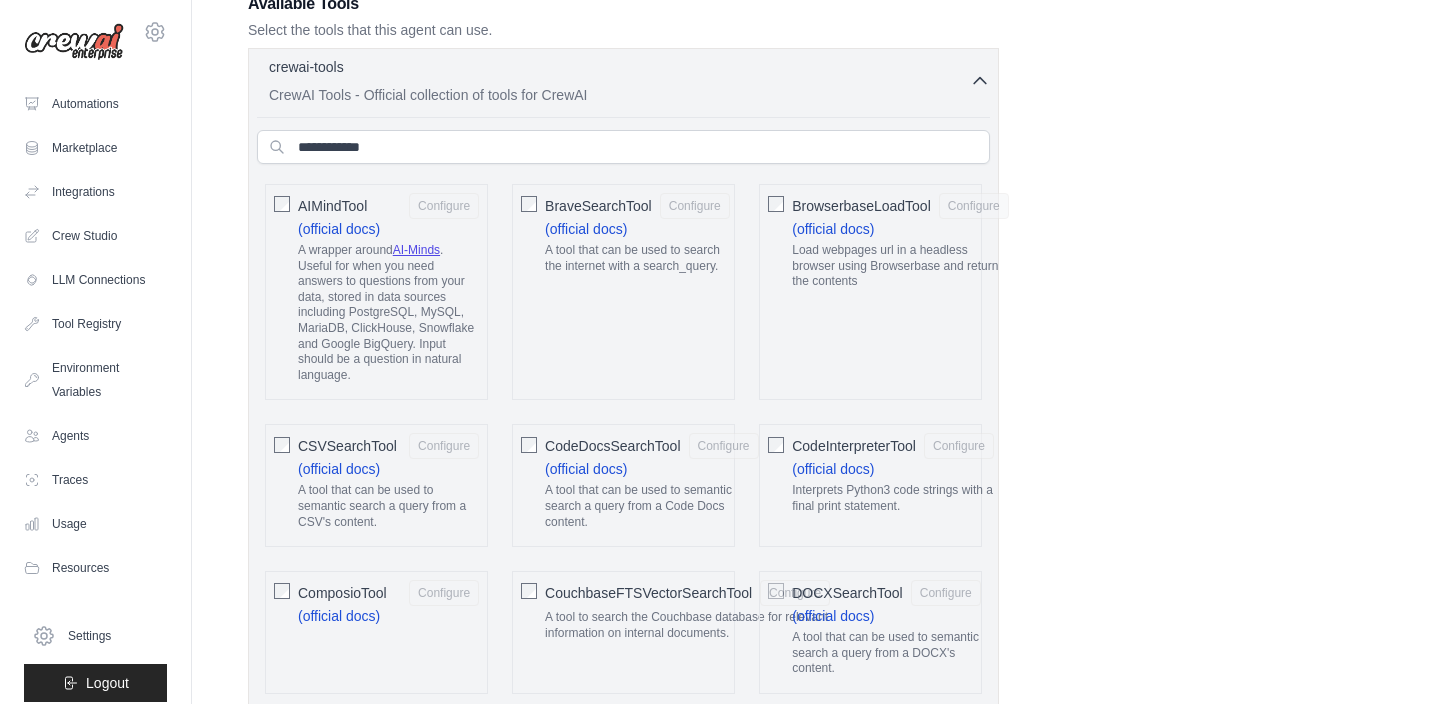 scroll, scrollTop: 596, scrollLeft: 0, axis: vertical 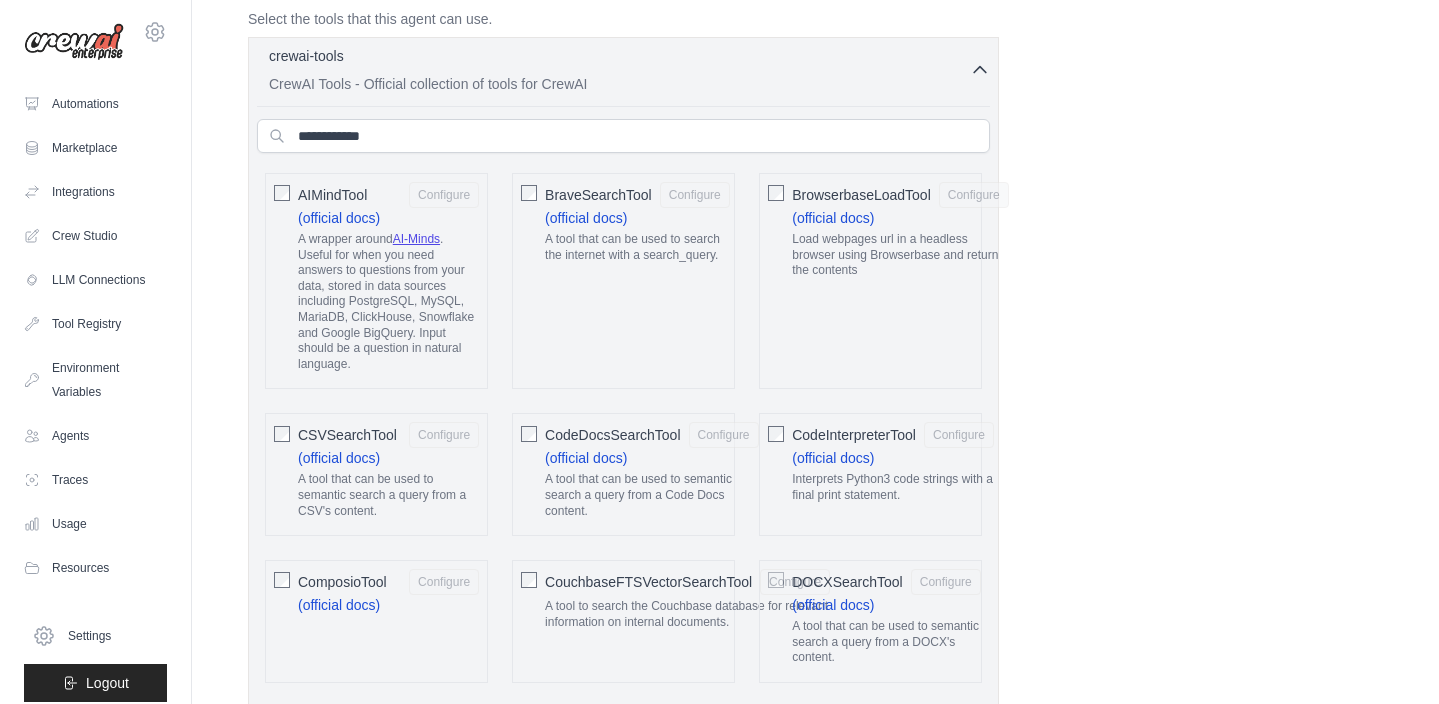 type 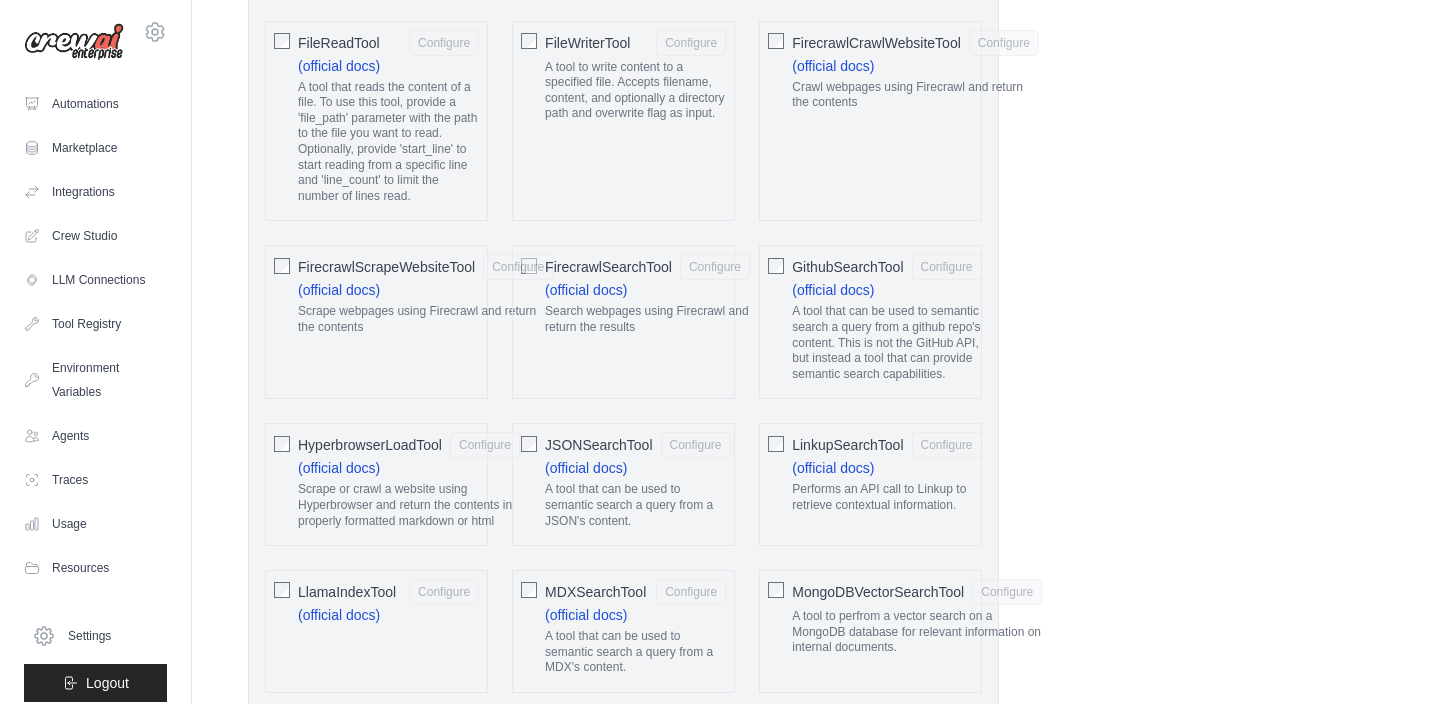 scroll, scrollTop: 1605, scrollLeft: 0, axis: vertical 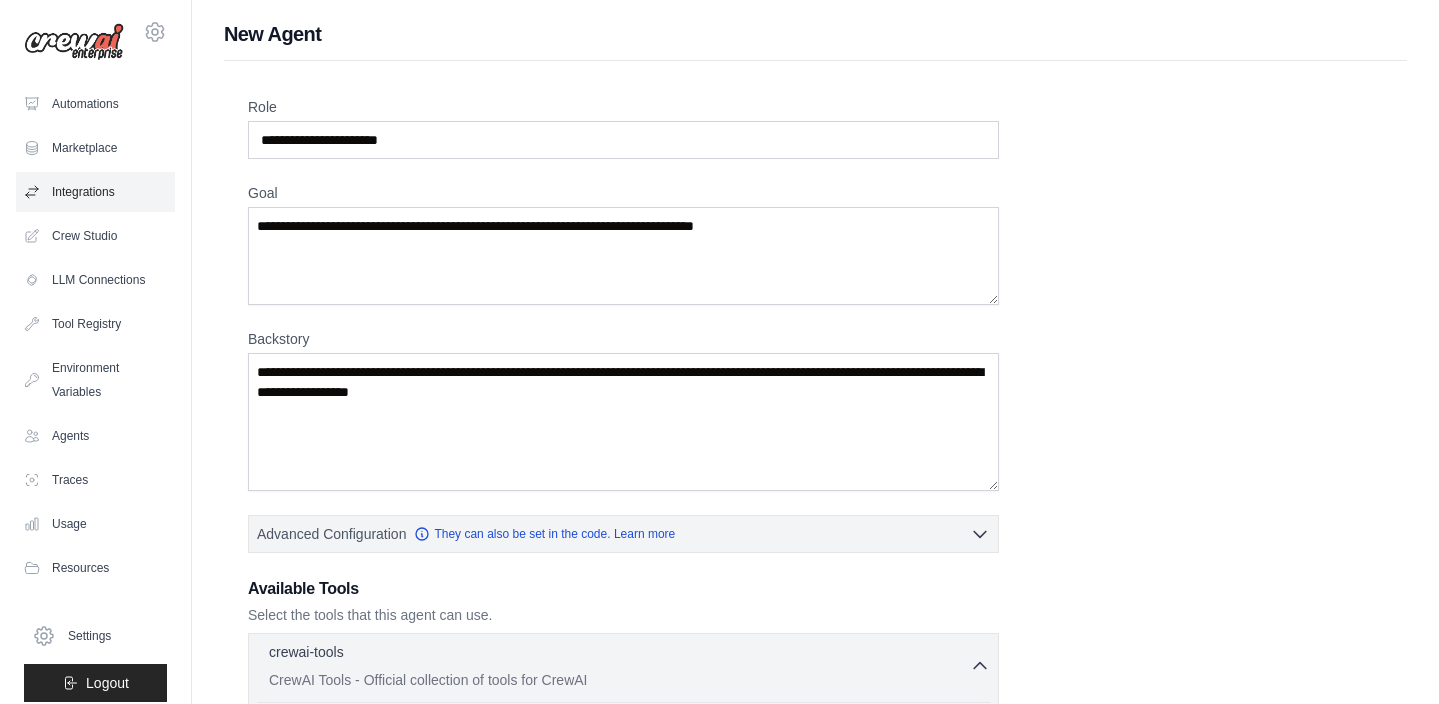 click on "Integrations" at bounding box center [95, 192] 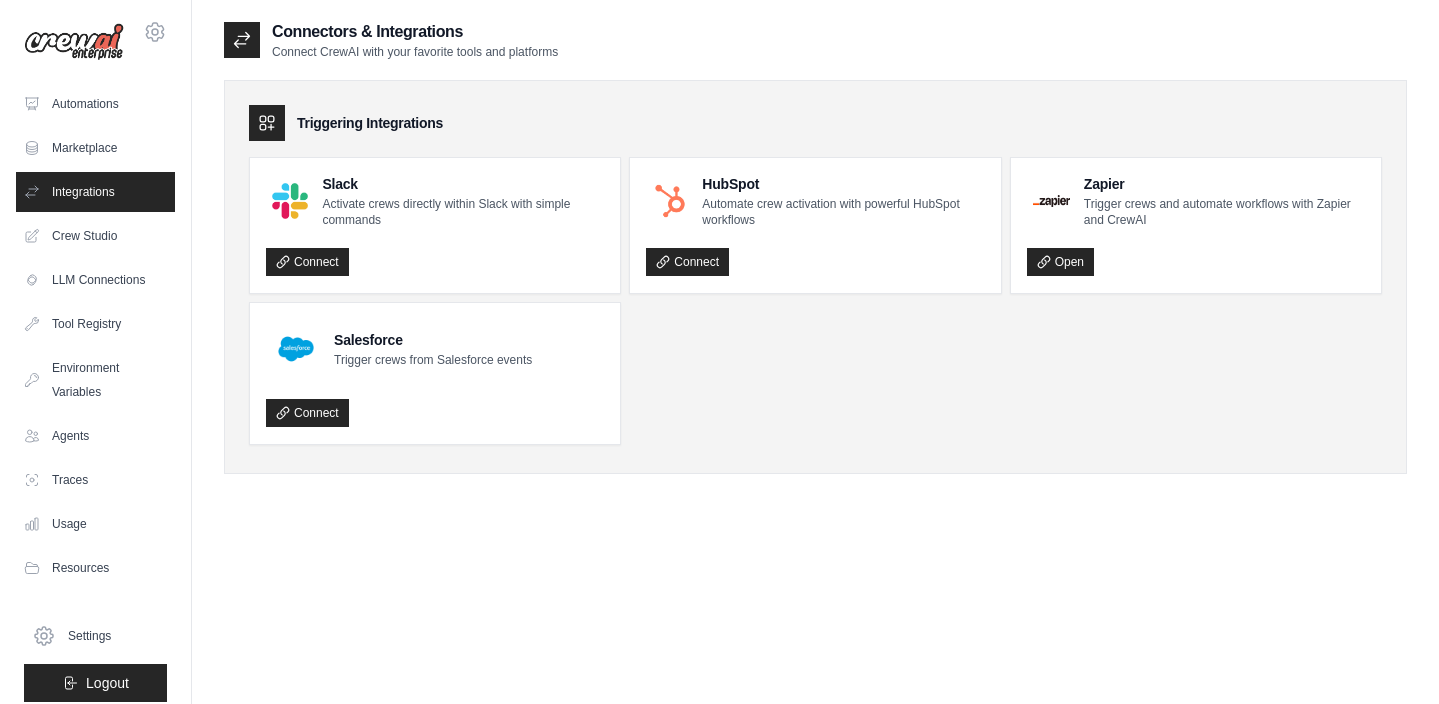 scroll, scrollTop: 40, scrollLeft: 0, axis: vertical 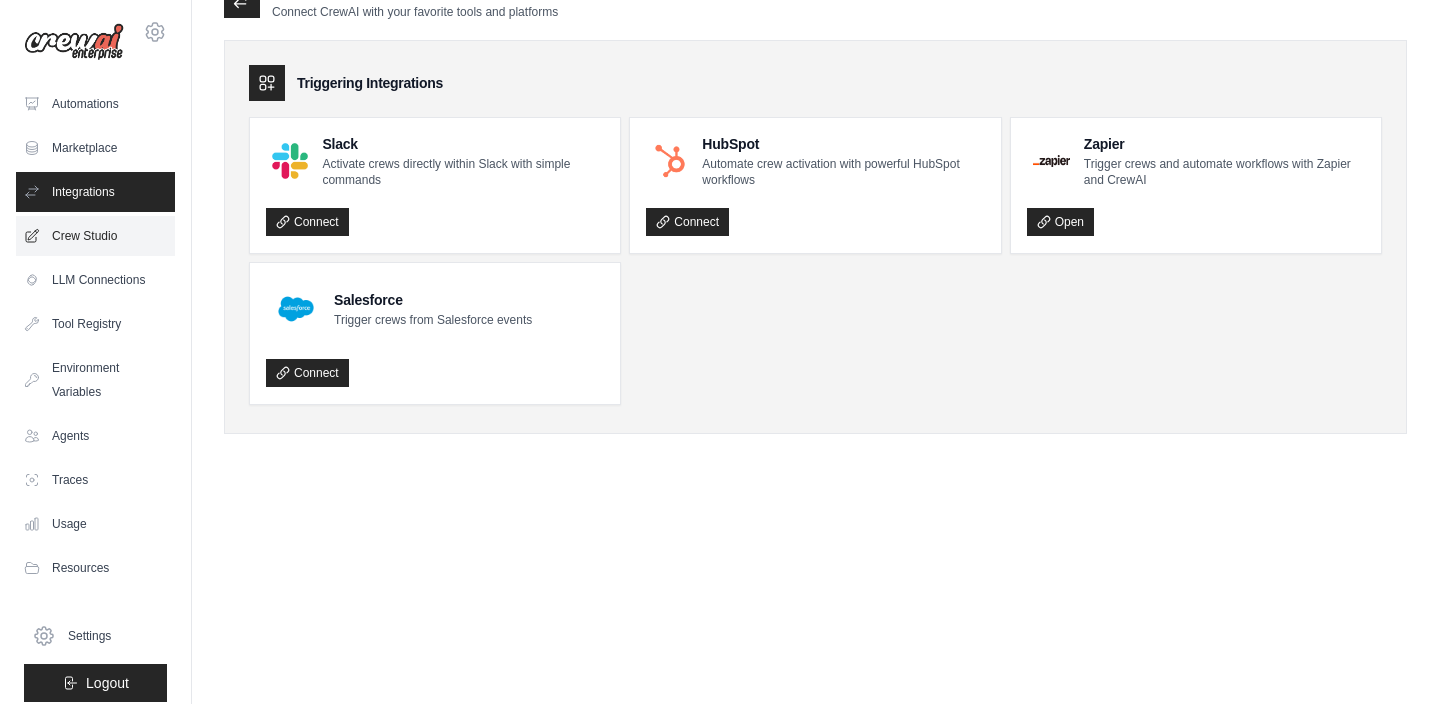 click on "Crew Studio" at bounding box center [95, 236] 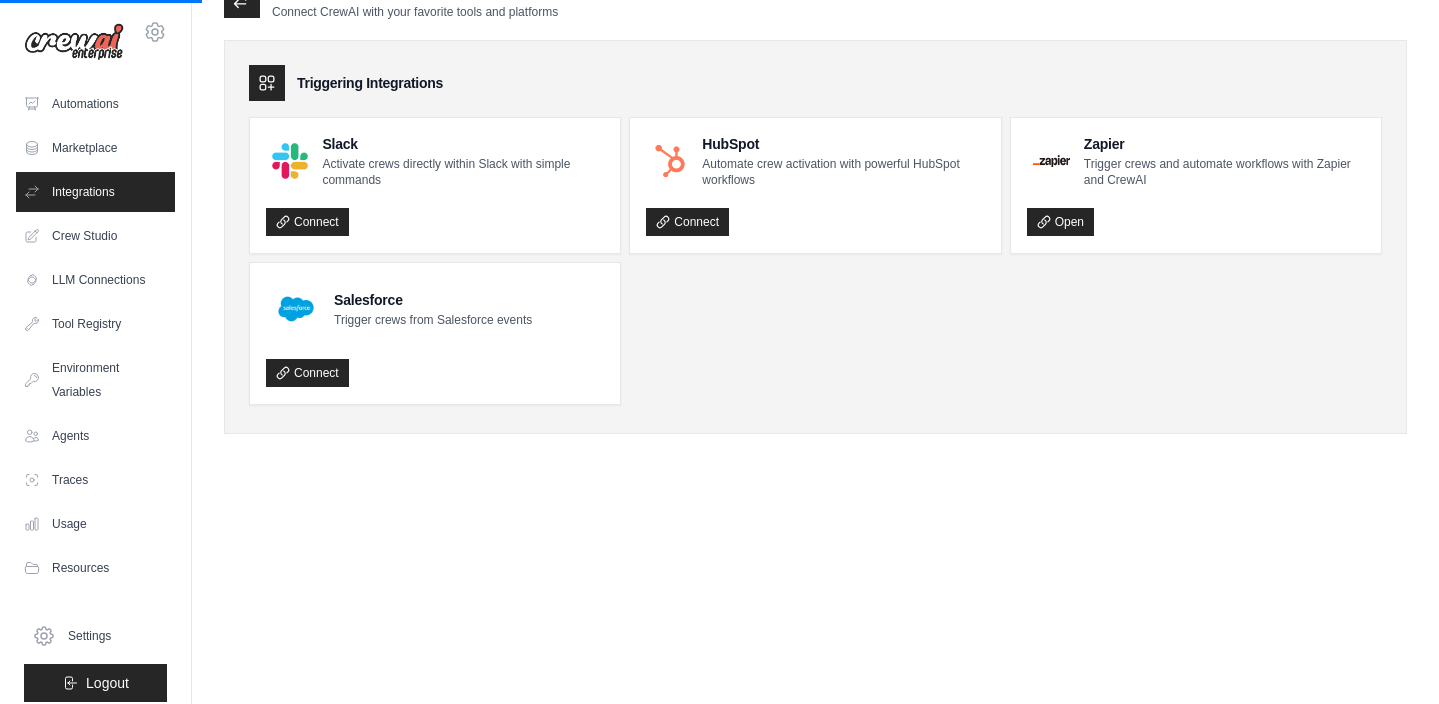 scroll, scrollTop: 0, scrollLeft: 0, axis: both 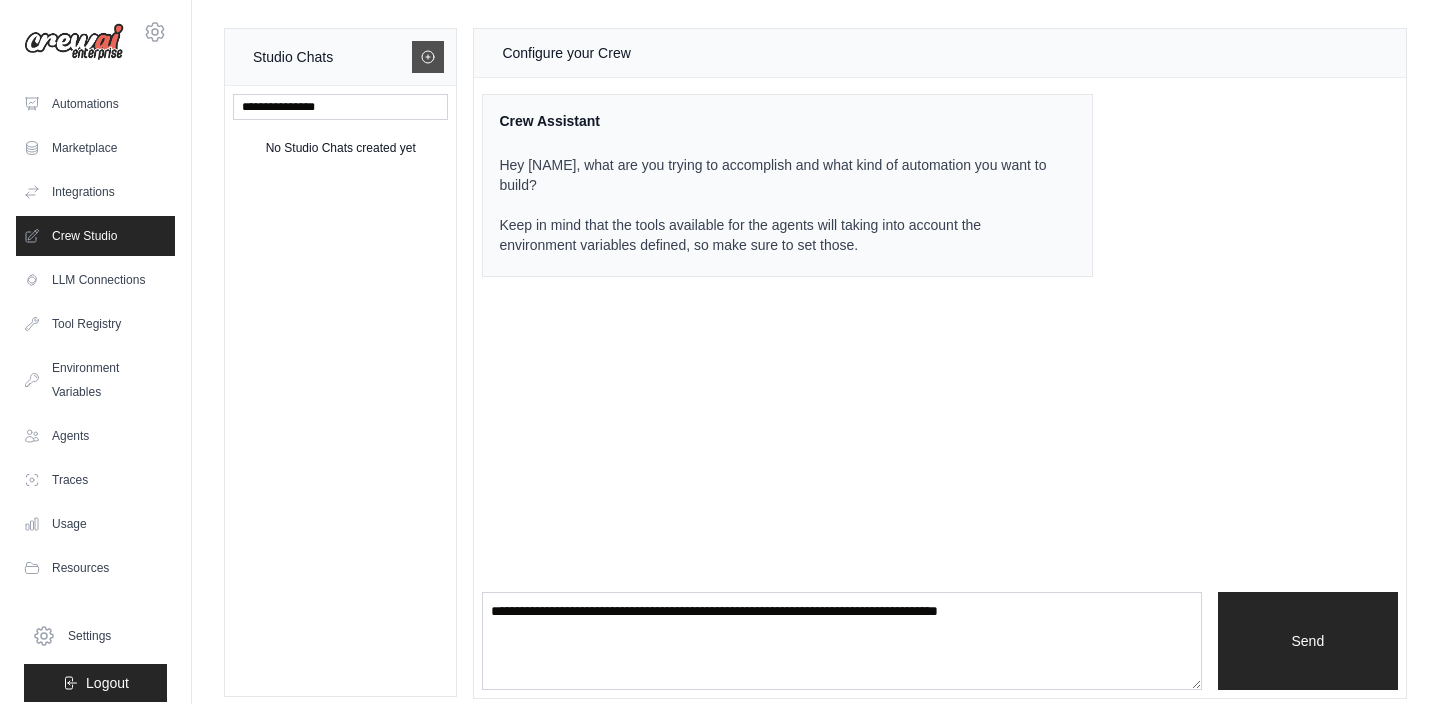 click 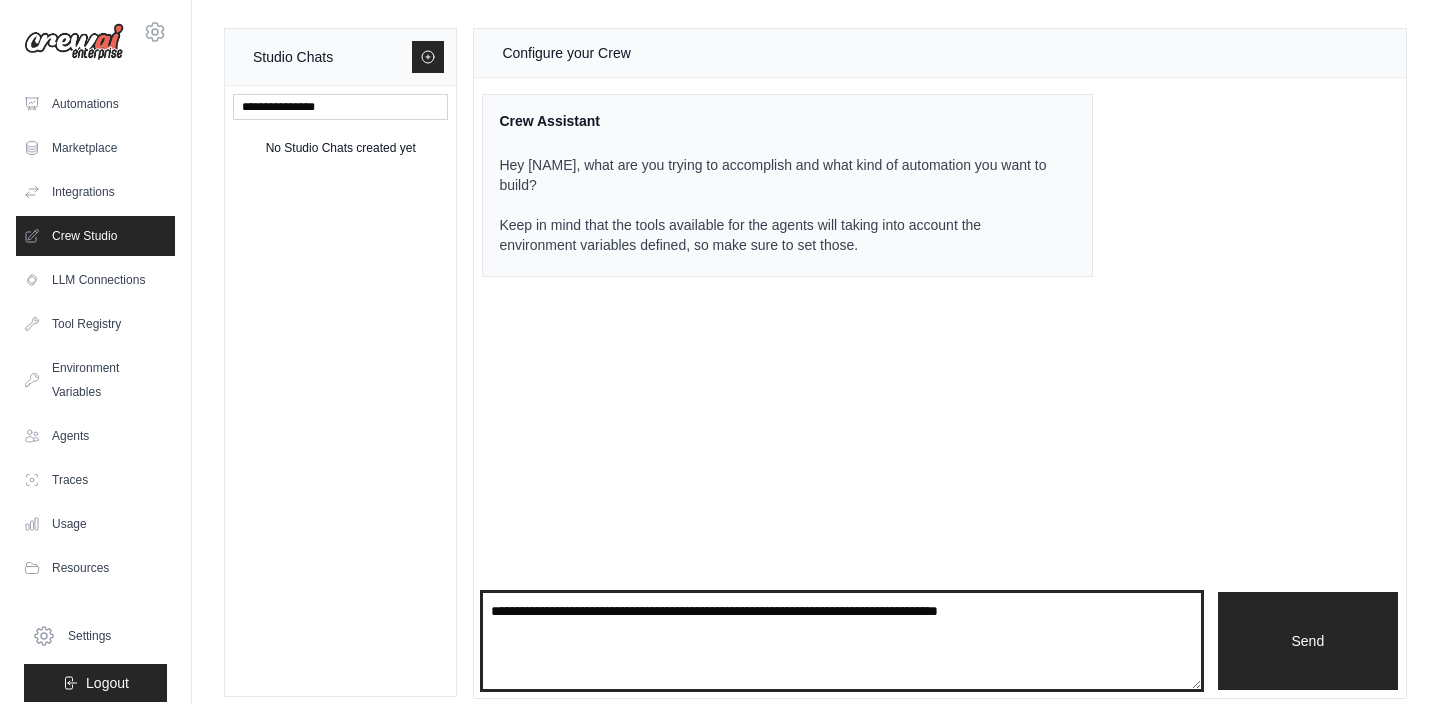 click at bounding box center [841, 641] 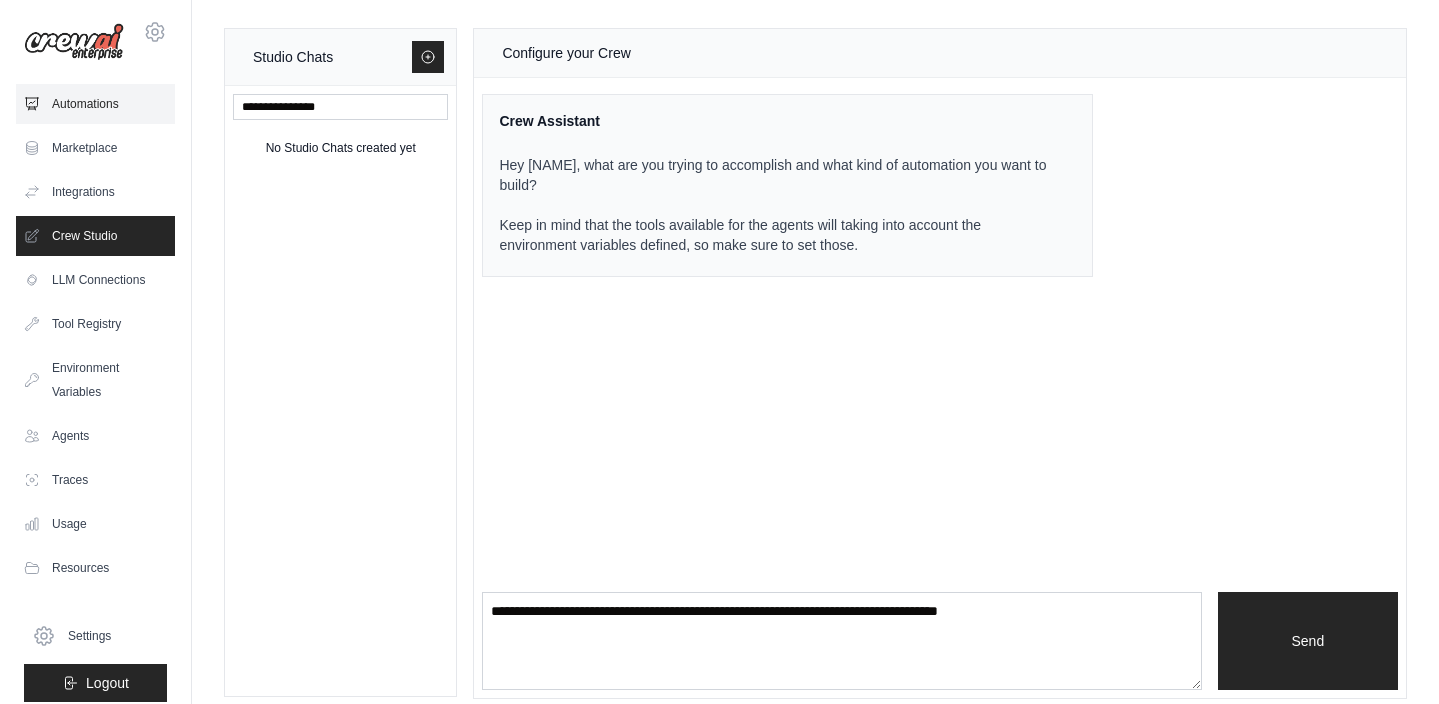 click on "Automations" at bounding box center [95, 104] 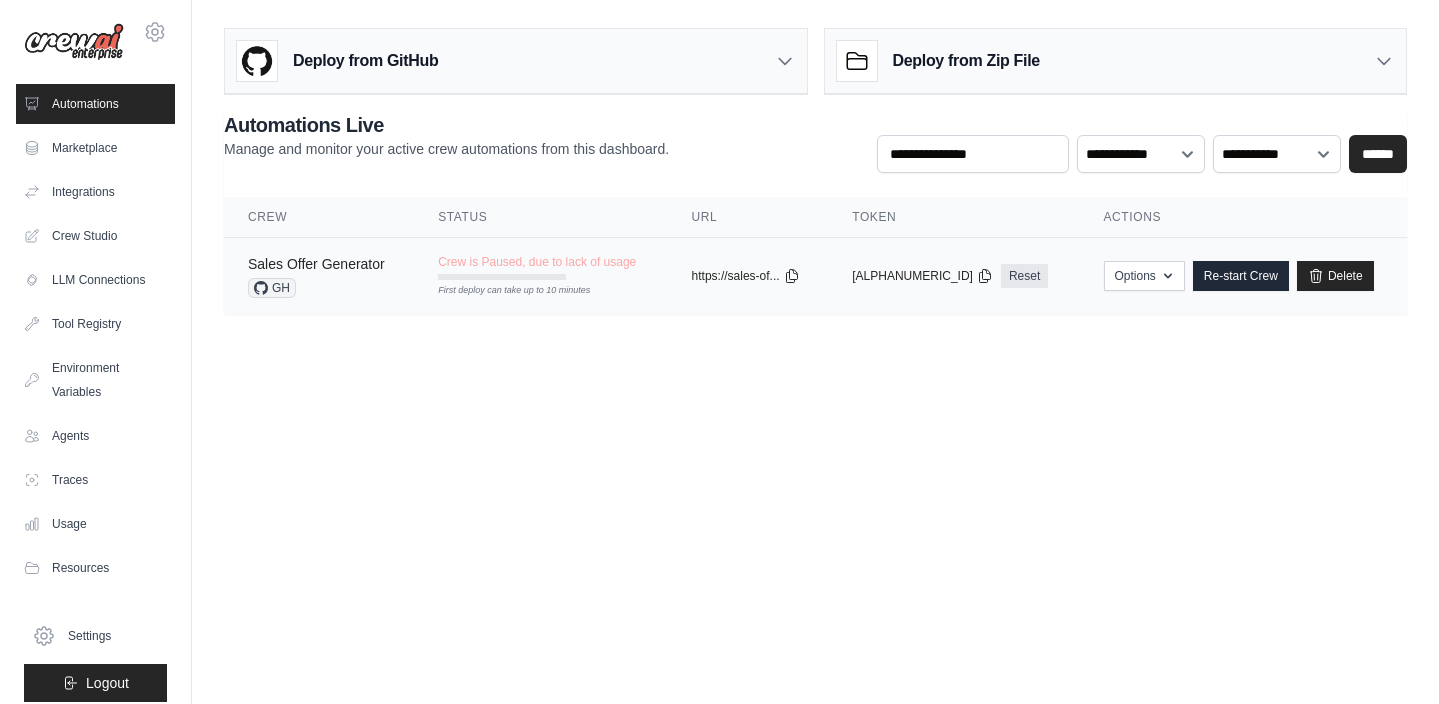 click on "Sales Offer Generator" at bounding box center (316, 264) 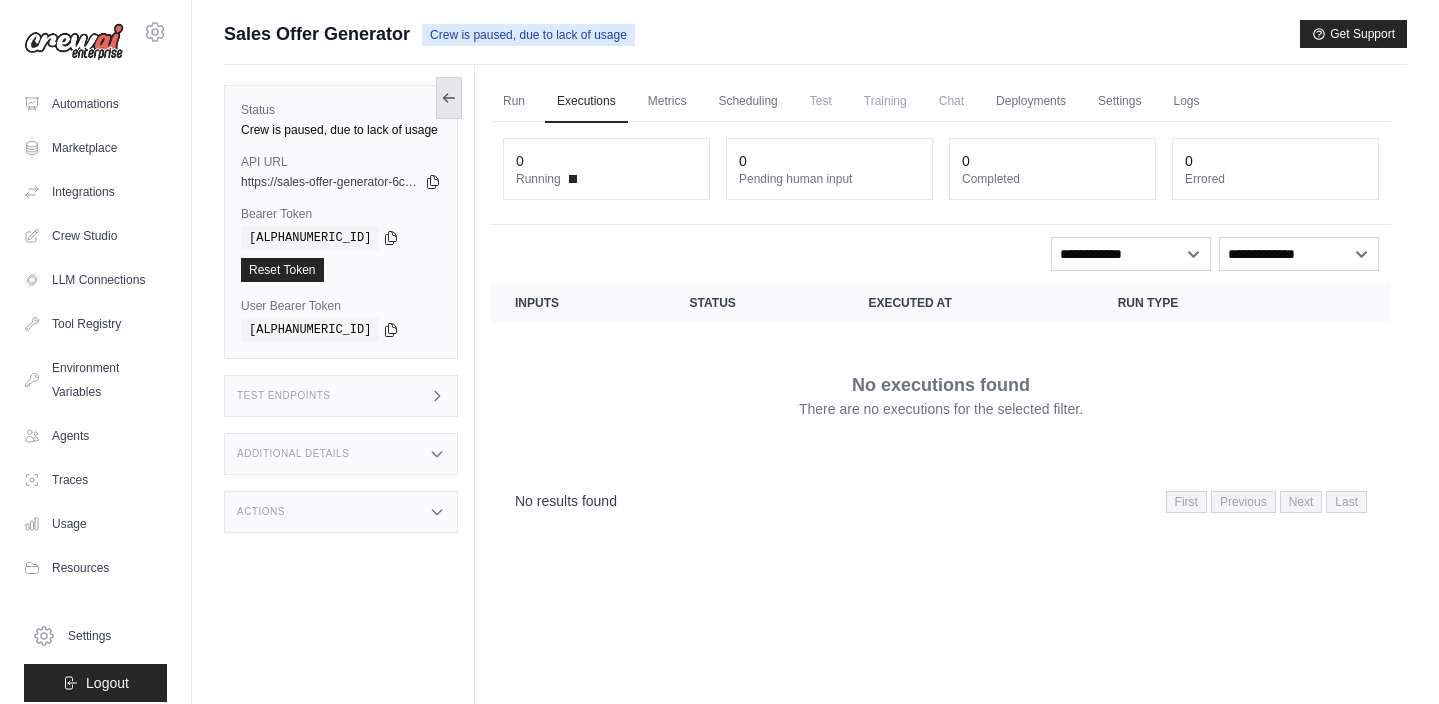 click 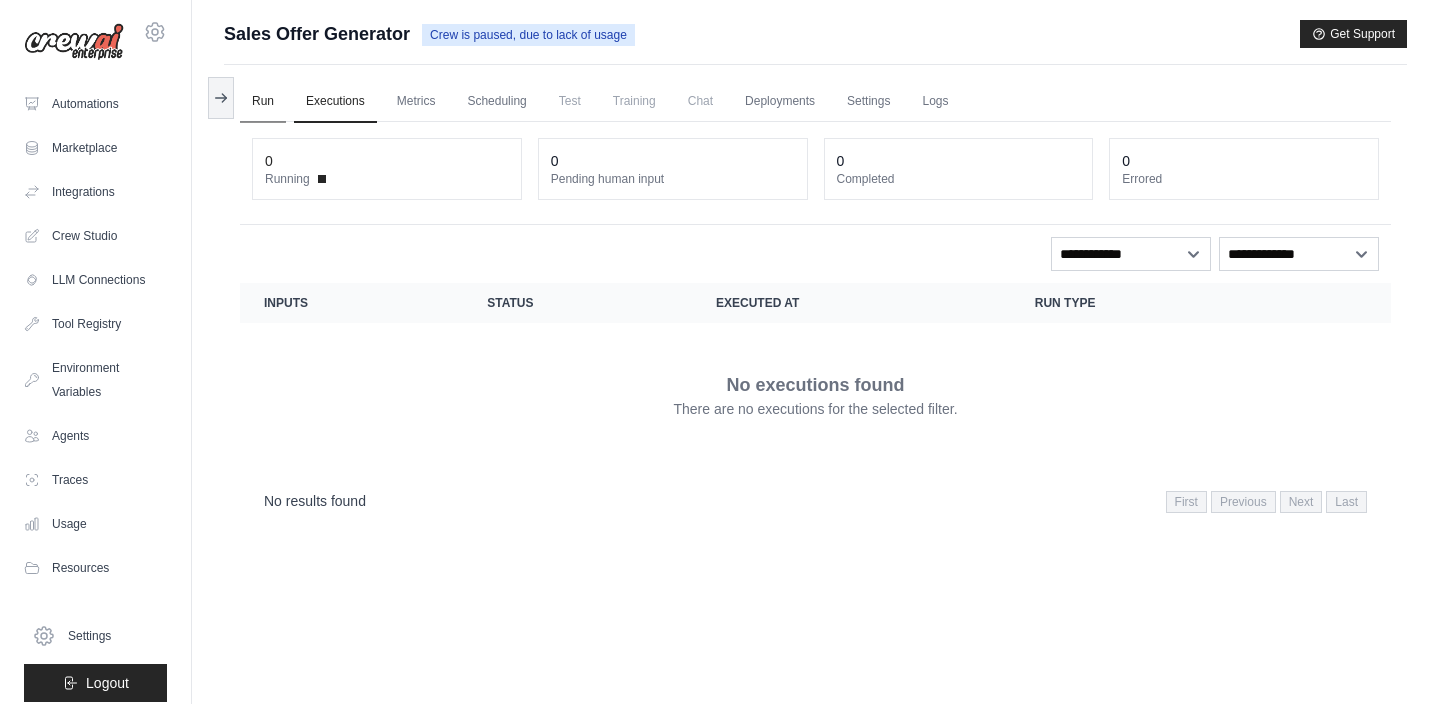 click on "Run" at bounding box center (263, 102) 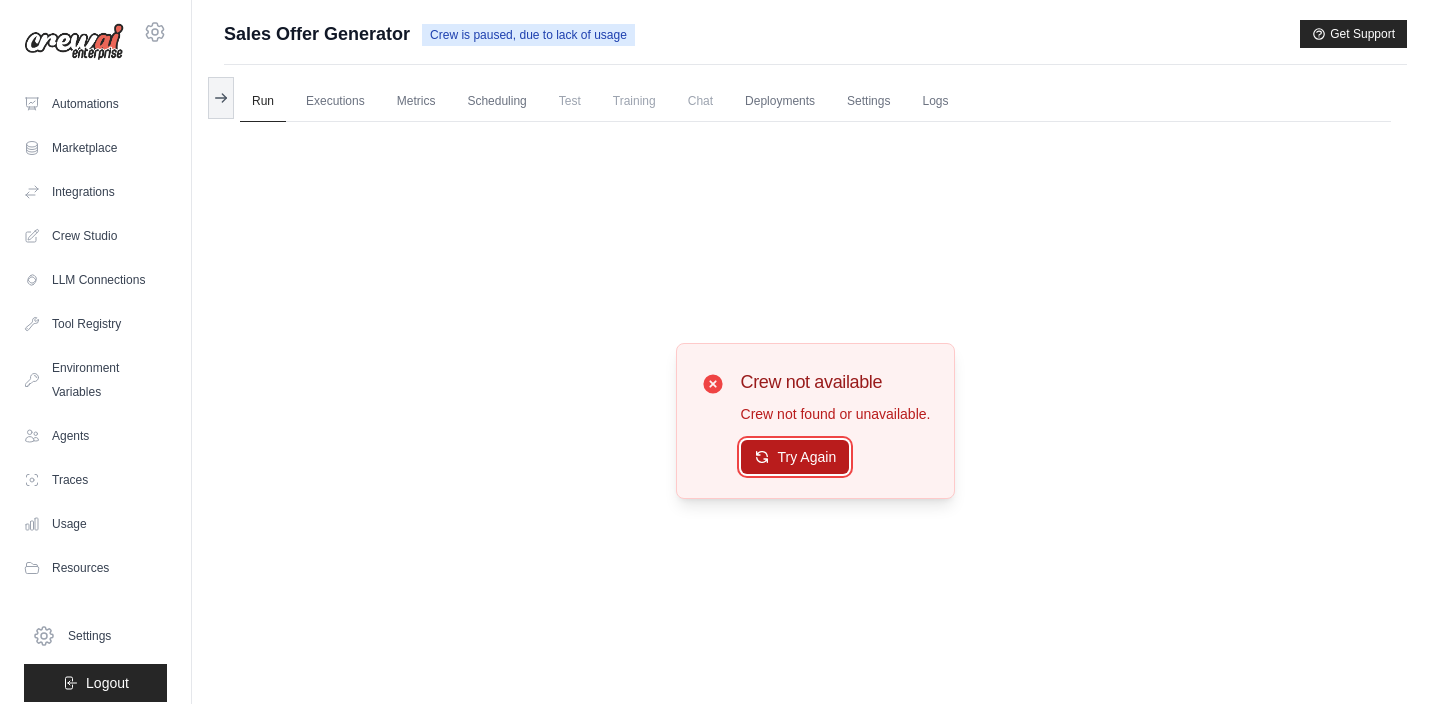 click on "Try Again" at bounding box center [795, 457] 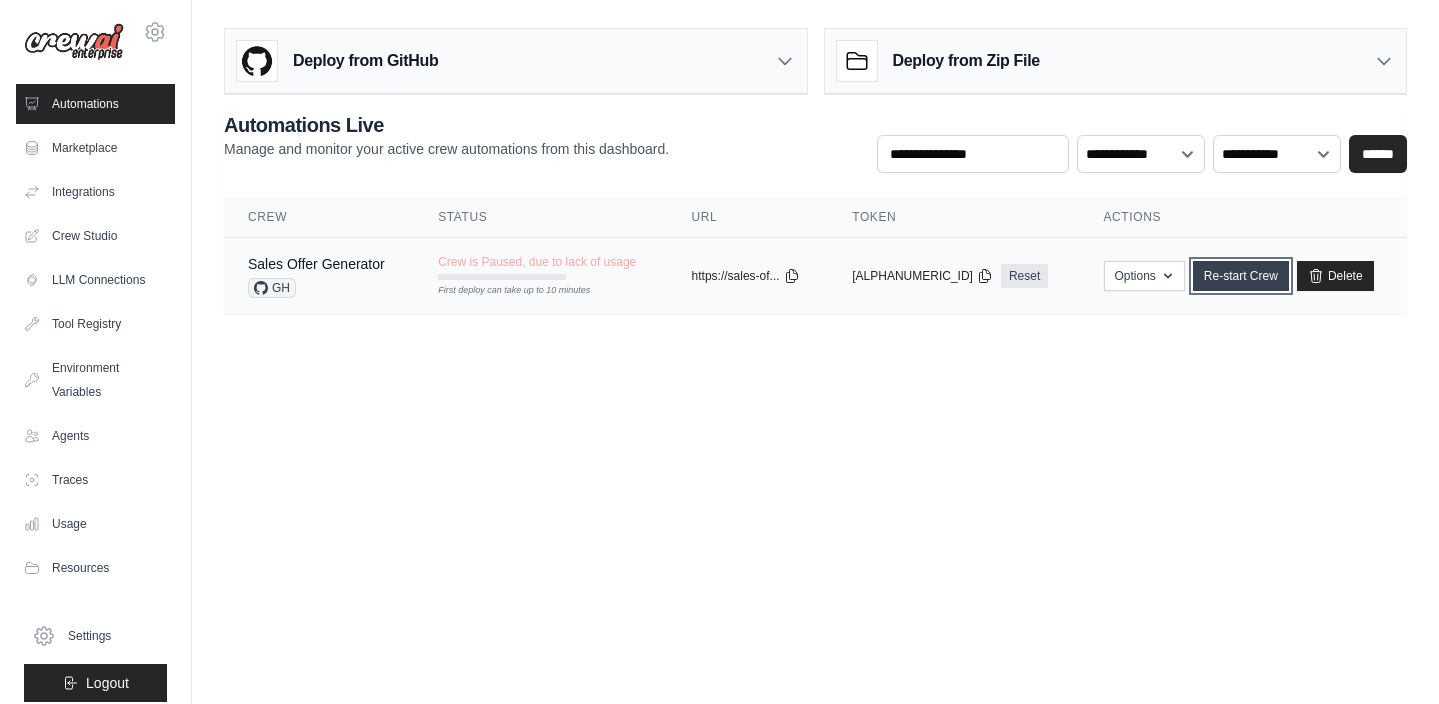 click on "Re-start Crew" at bounding box center (1241, 276) 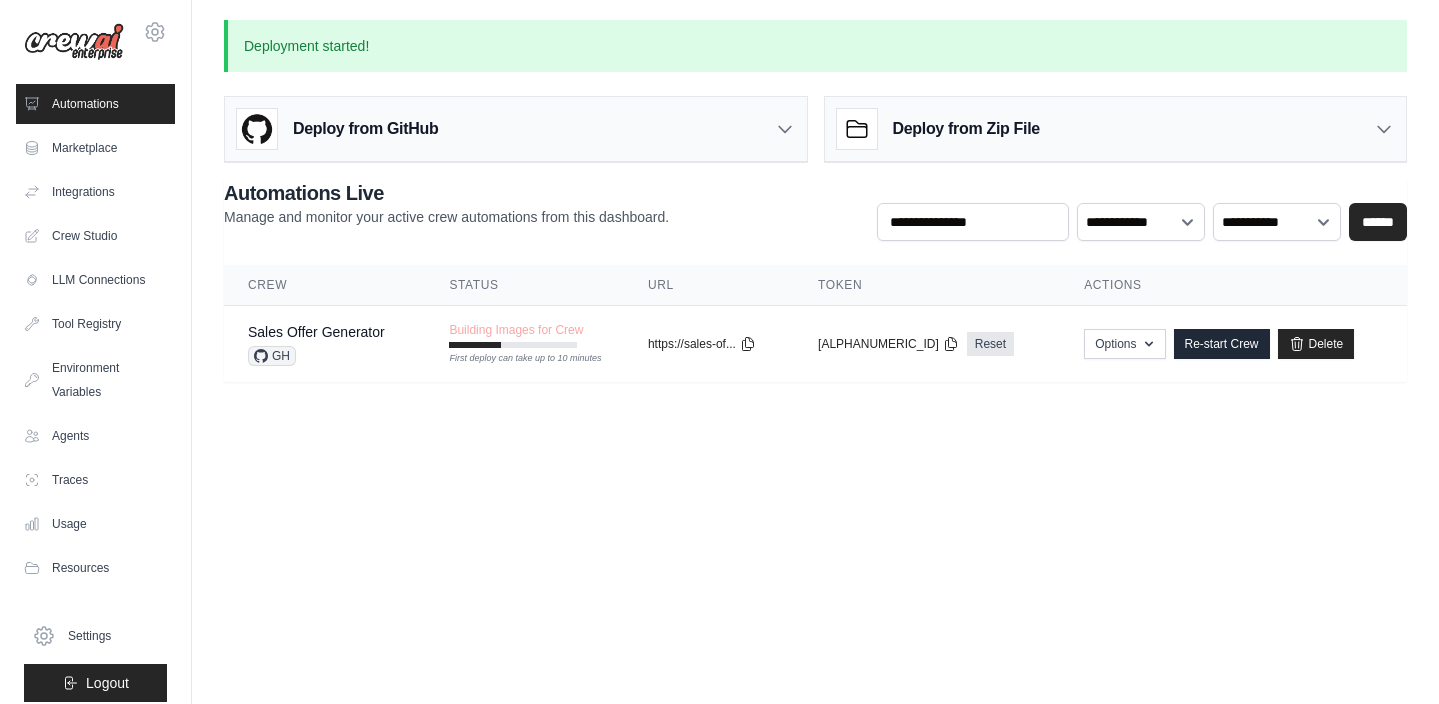 click on "bergquist.kenneth@example.com
Settings
Automations
Marketplace
Integrations" at bounding box center (719, 352) 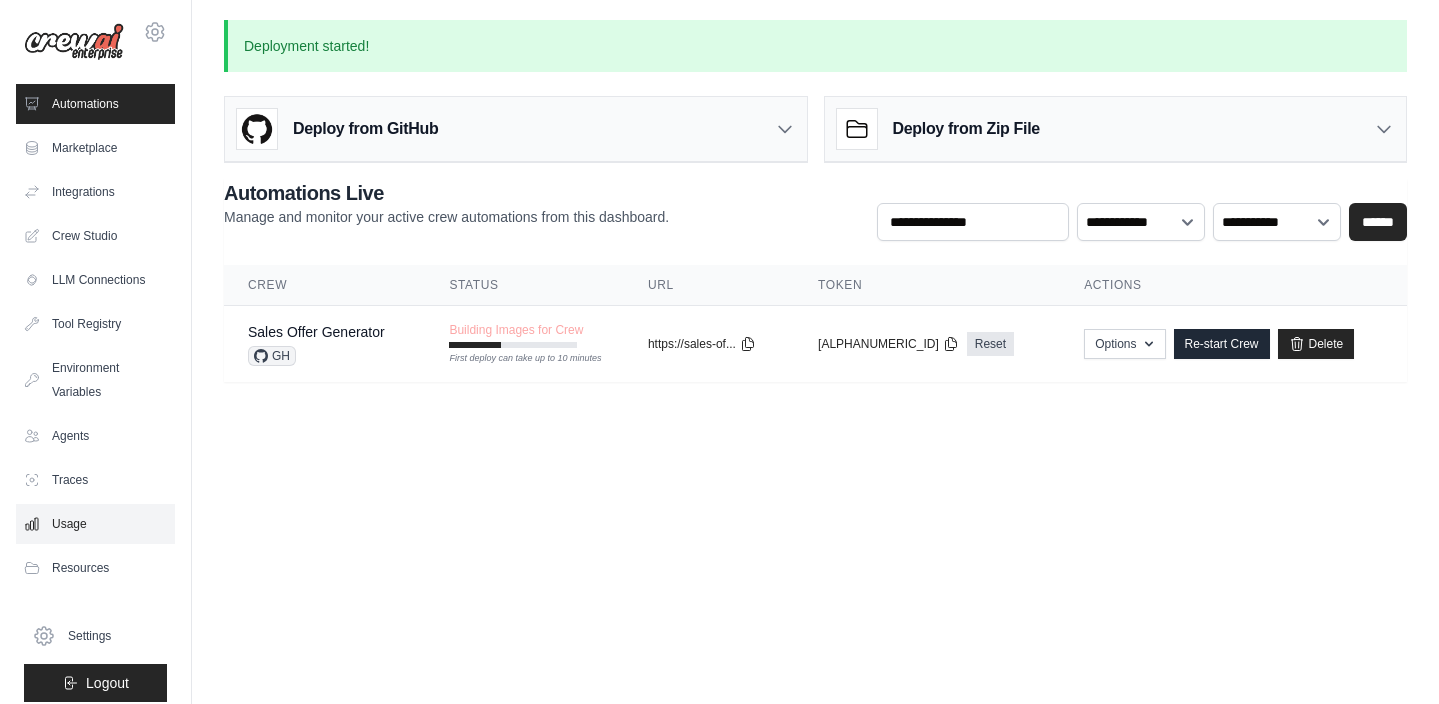 click on "Usage" at bounding box center (95, 524) 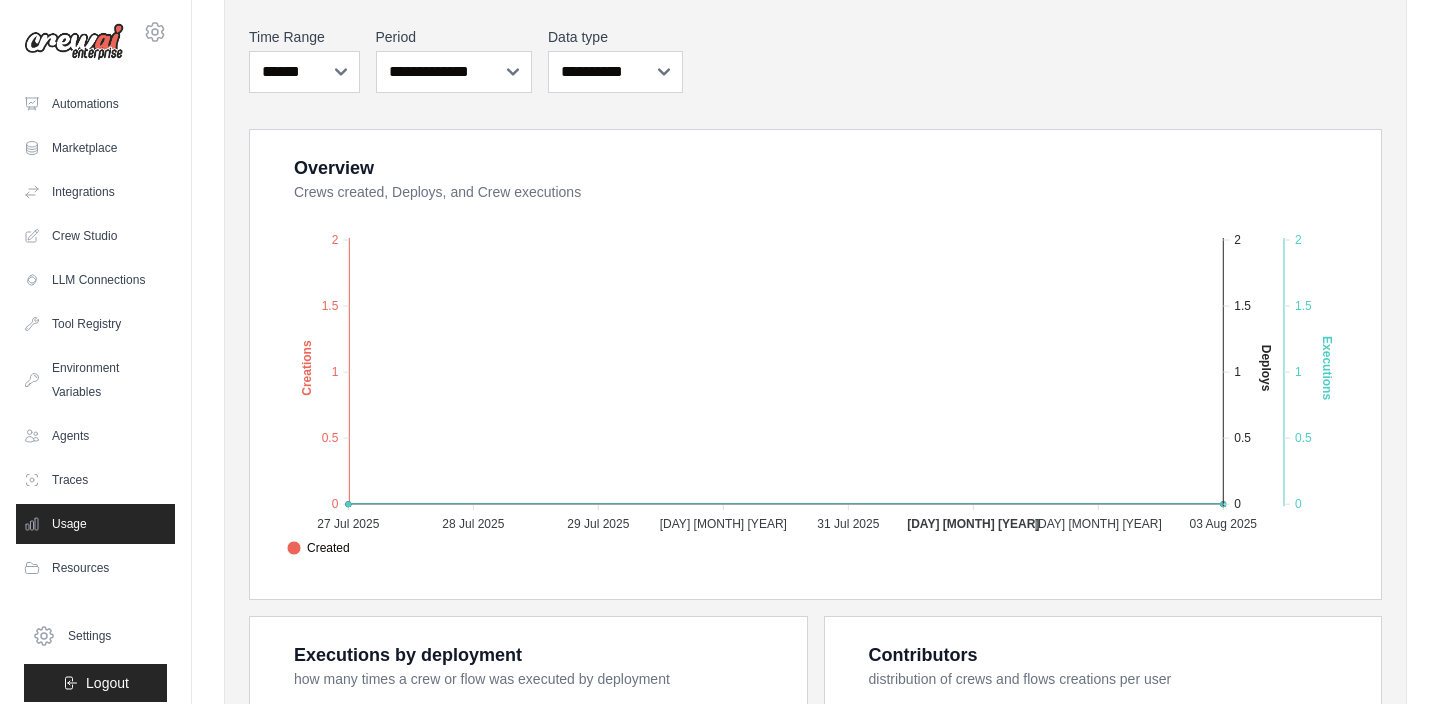 scroll, scrollTop: 0, scrollLeft: 0, axis: both 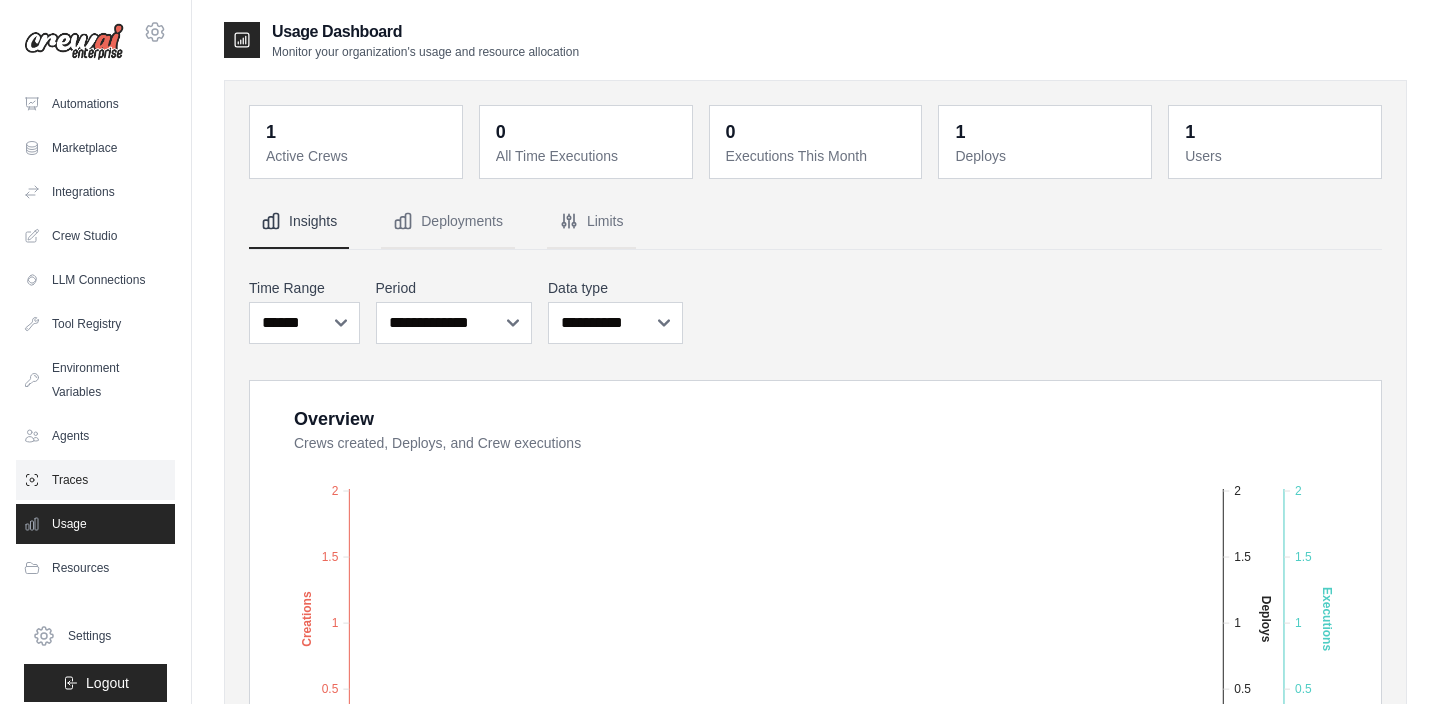click on "Traces" at bounding box center (95, 480) 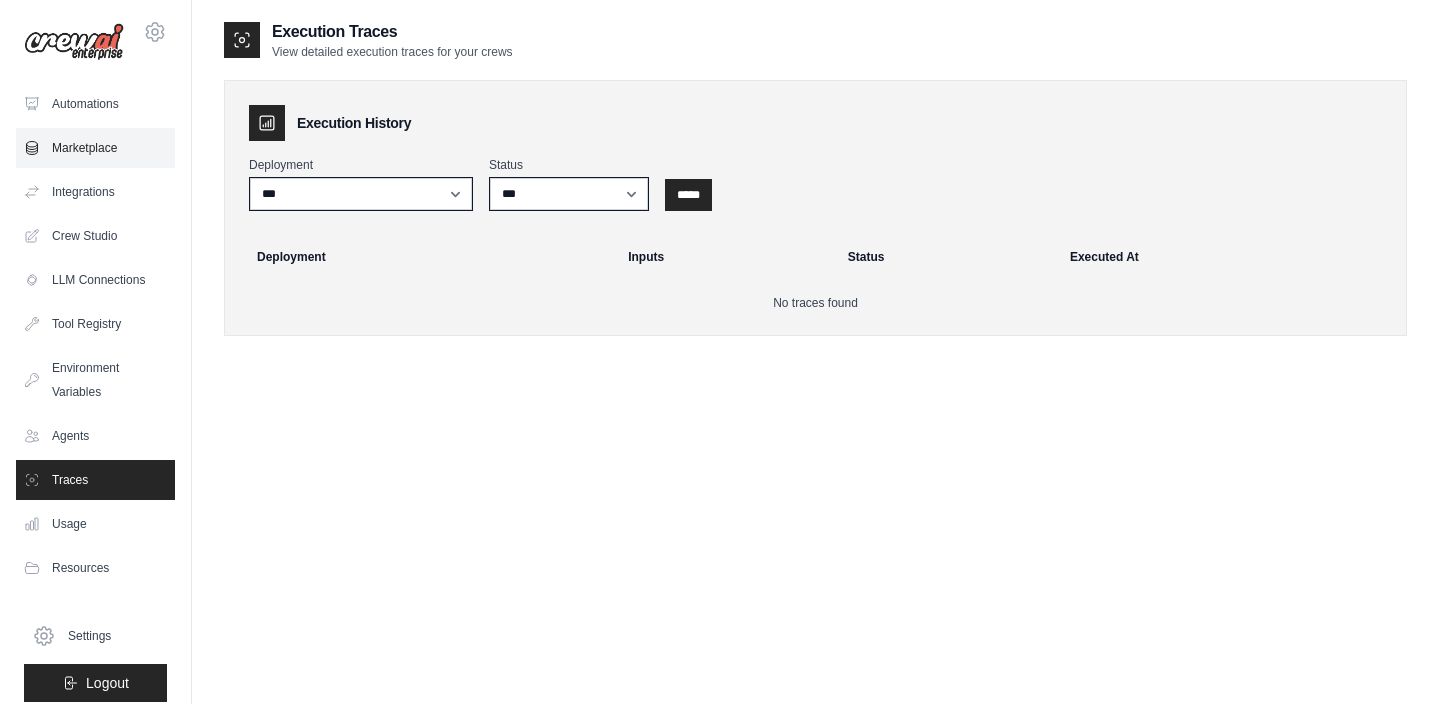 click on "Marketplace" at bounding box center [95, 148] 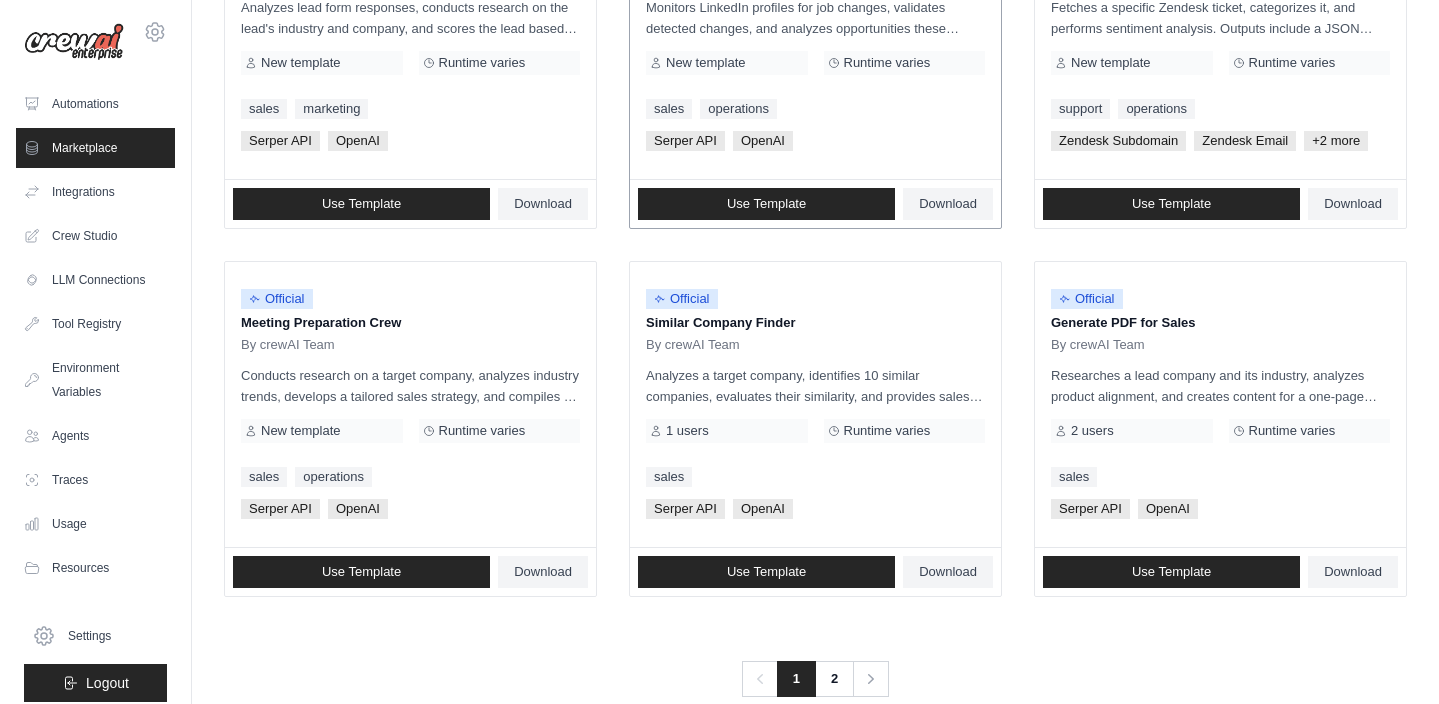 scroll, scrollTop: 1149, scrollLeft: 0, axis: vertical 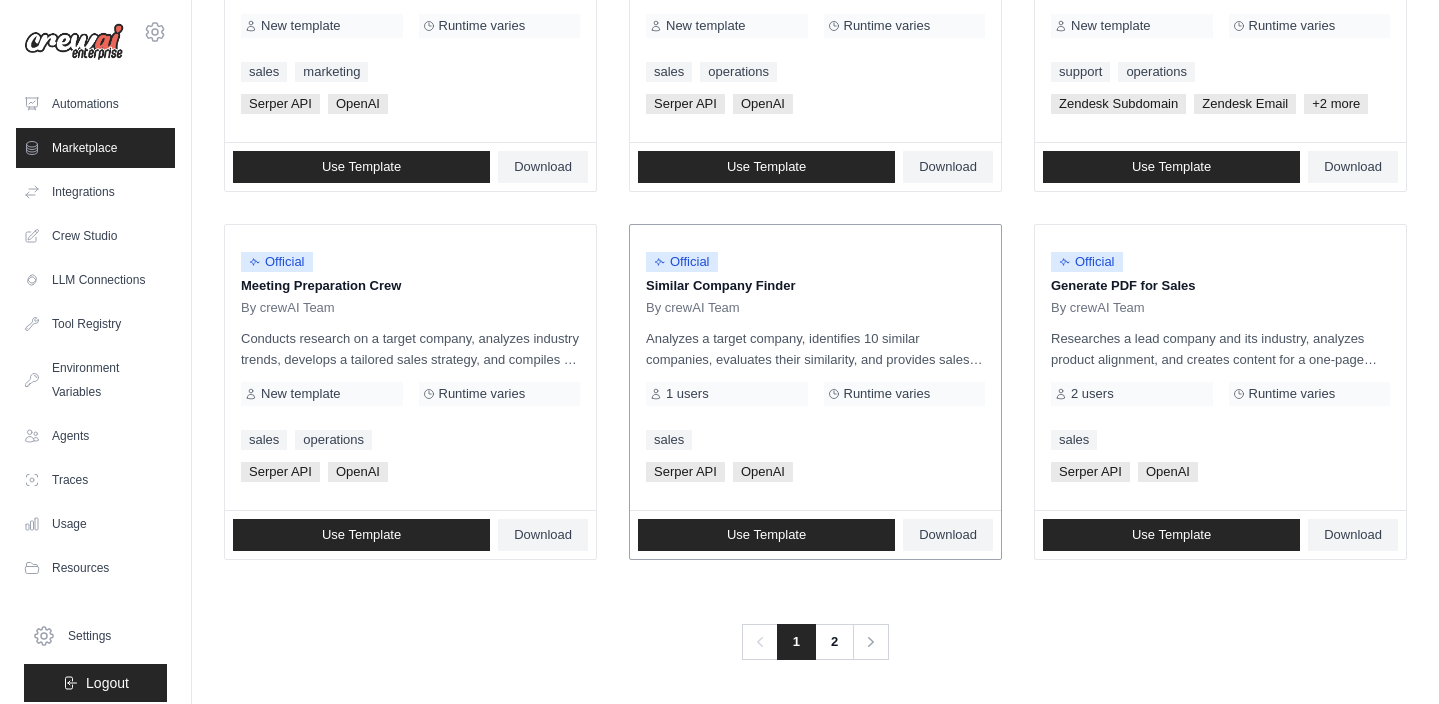click on "Official
Similar Company Finder
By
crewAI Team" at bounding box center (815, 278) 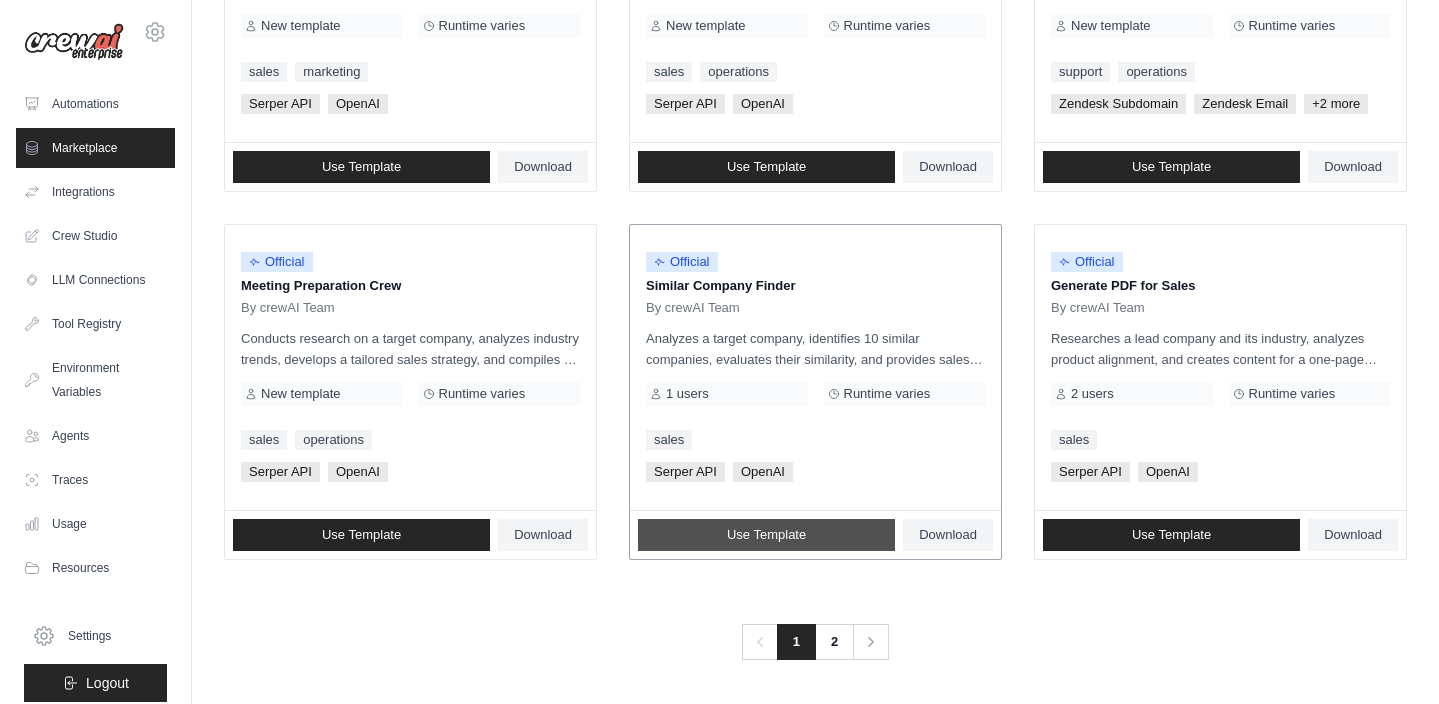 click on "Use Template" at bounding box center (766, 535) 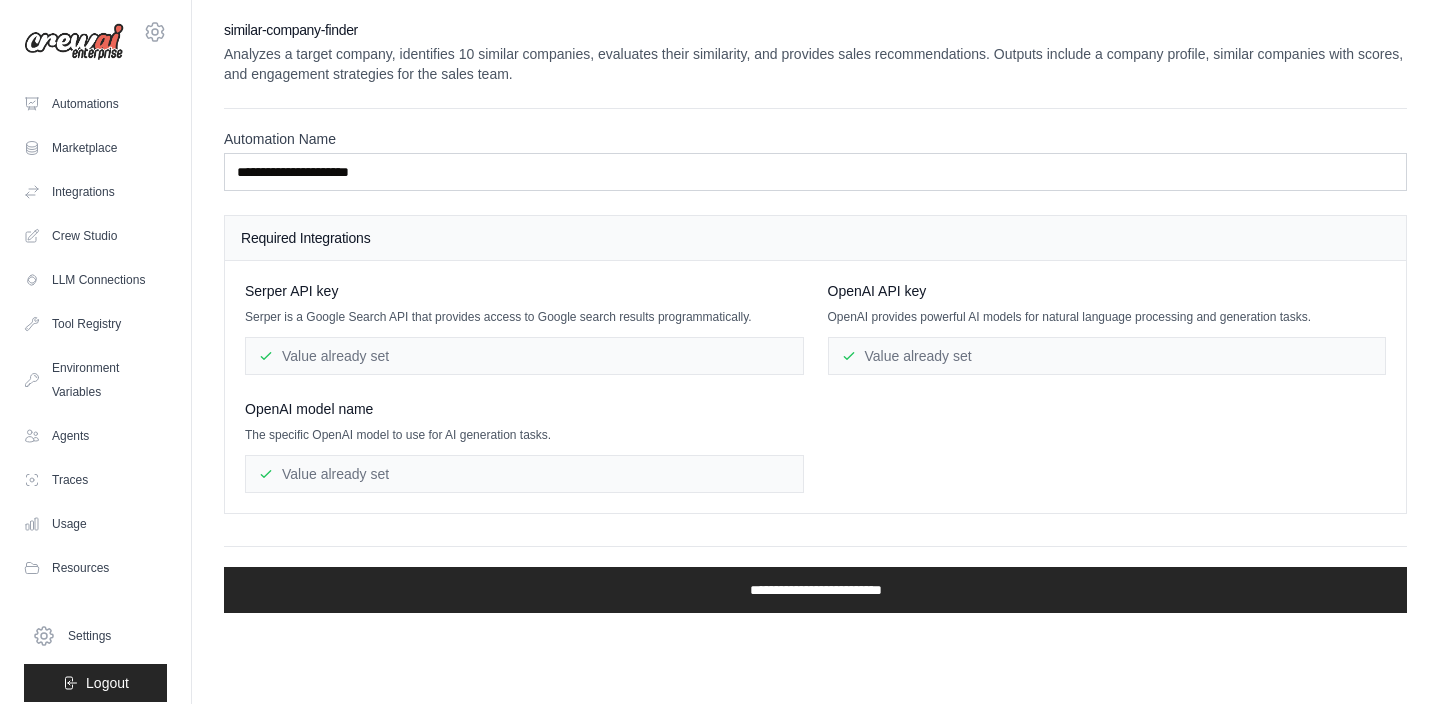 scroll, scrollTop: 0, scrollLeft: 0, axis: both 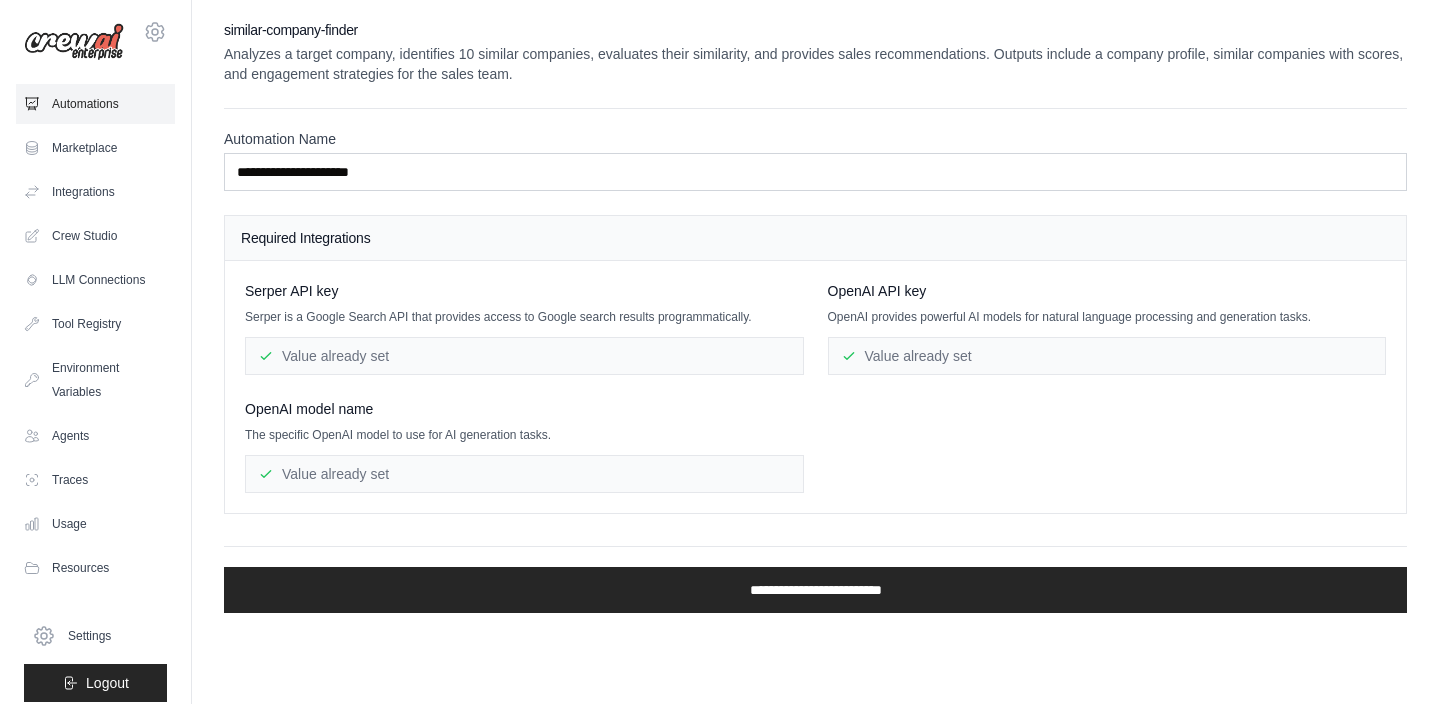 click on "Automations" at bounding box center (95, 104) 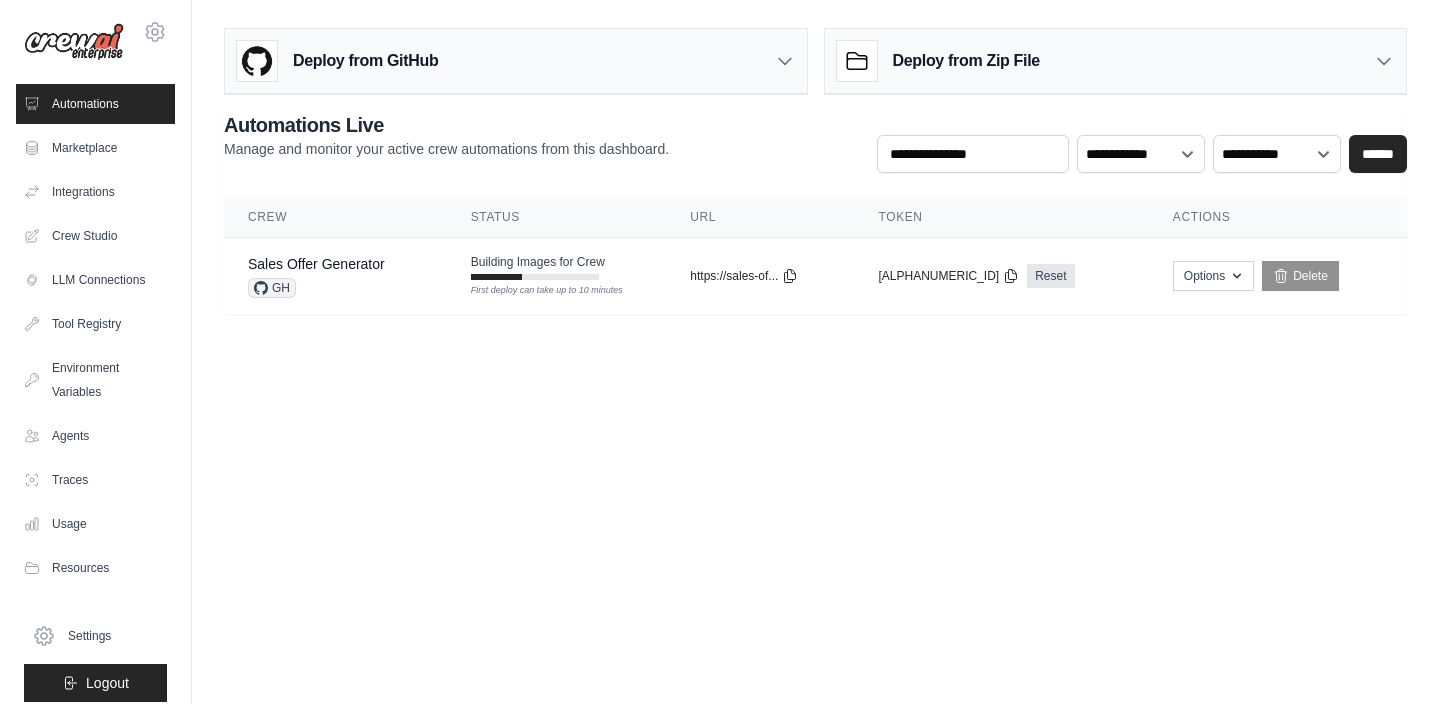drag, startPoint x: 706, startPoint y: 414, endPoint x: 778, endPoint y: 590, distance: 190.15782 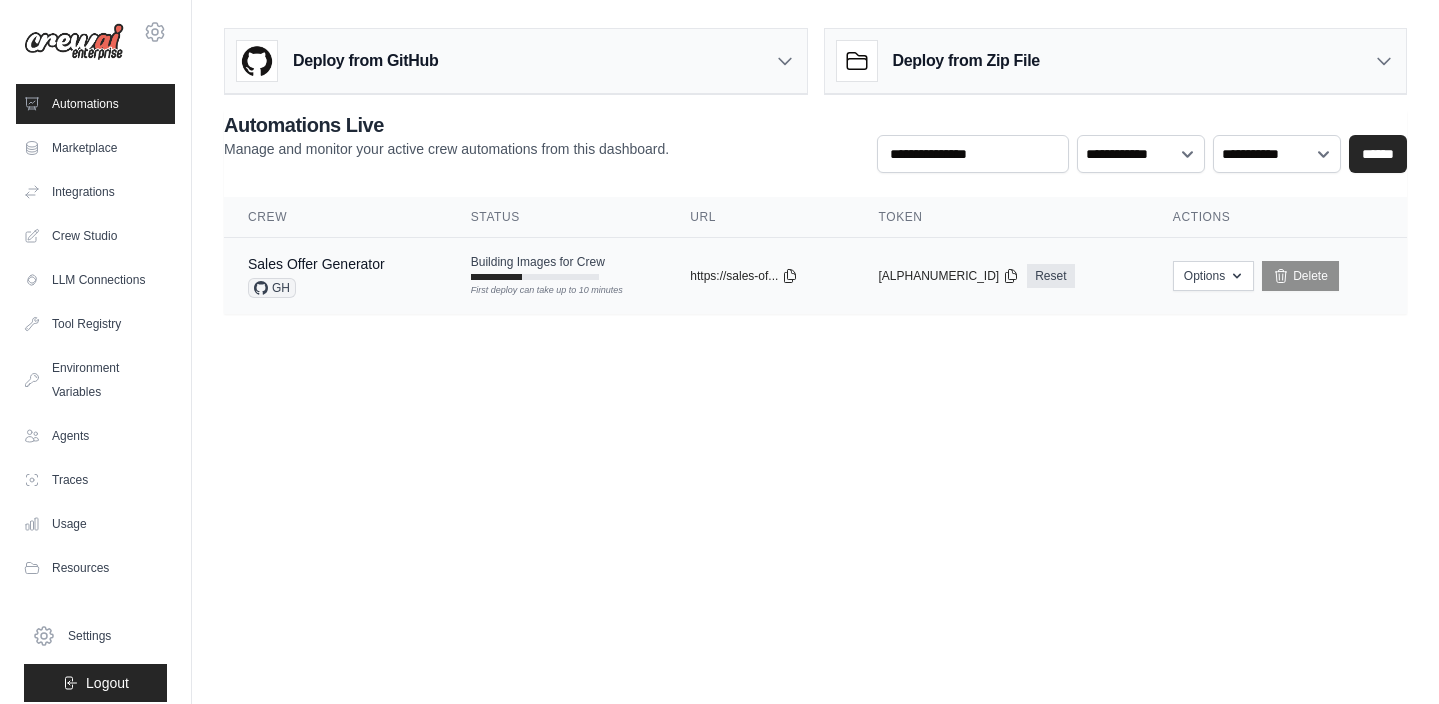 click on "GH" at bounding box center [272, 288] 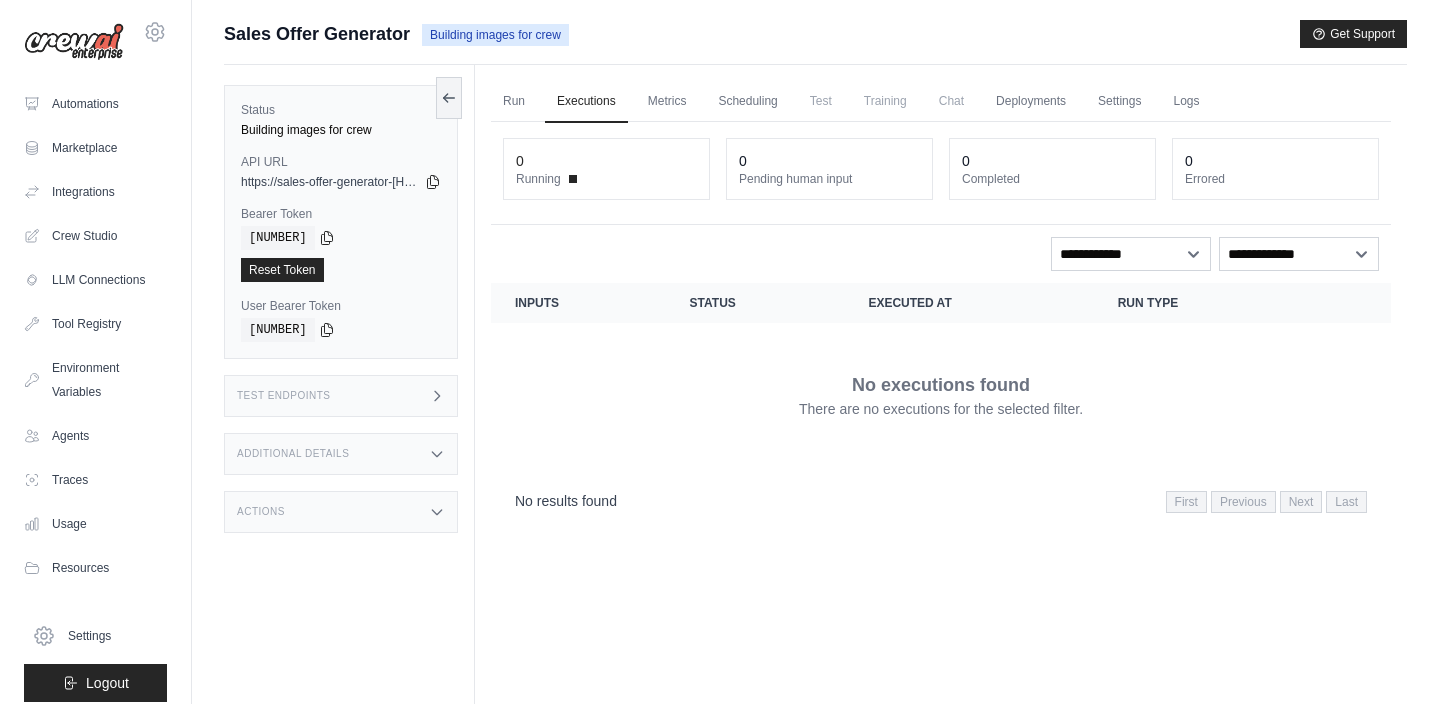 scroll, scrollTop: 0, scrollLeft: 0, axis: both 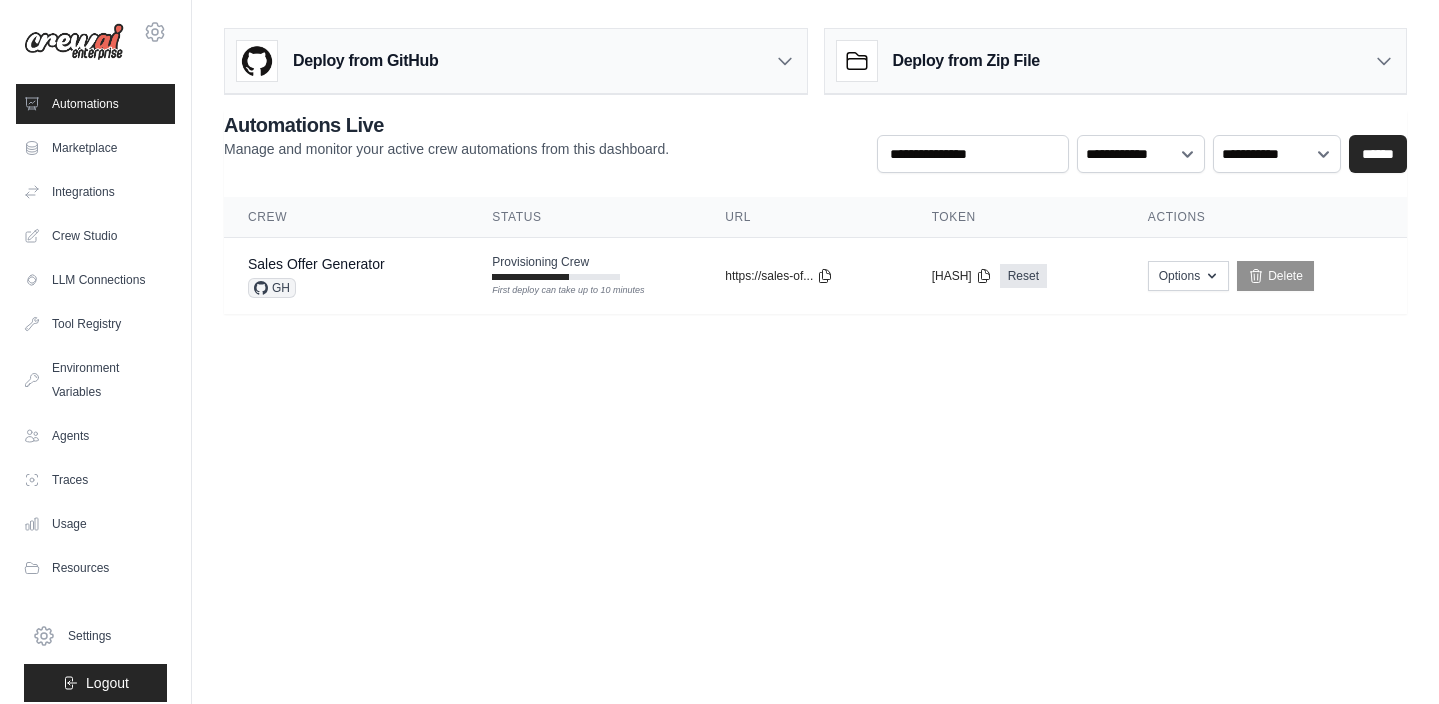 click on "bergquist.kenneth@gmail.com
Settings
Automations
Marketplace
Integrations" at bounding box center (719, 352) 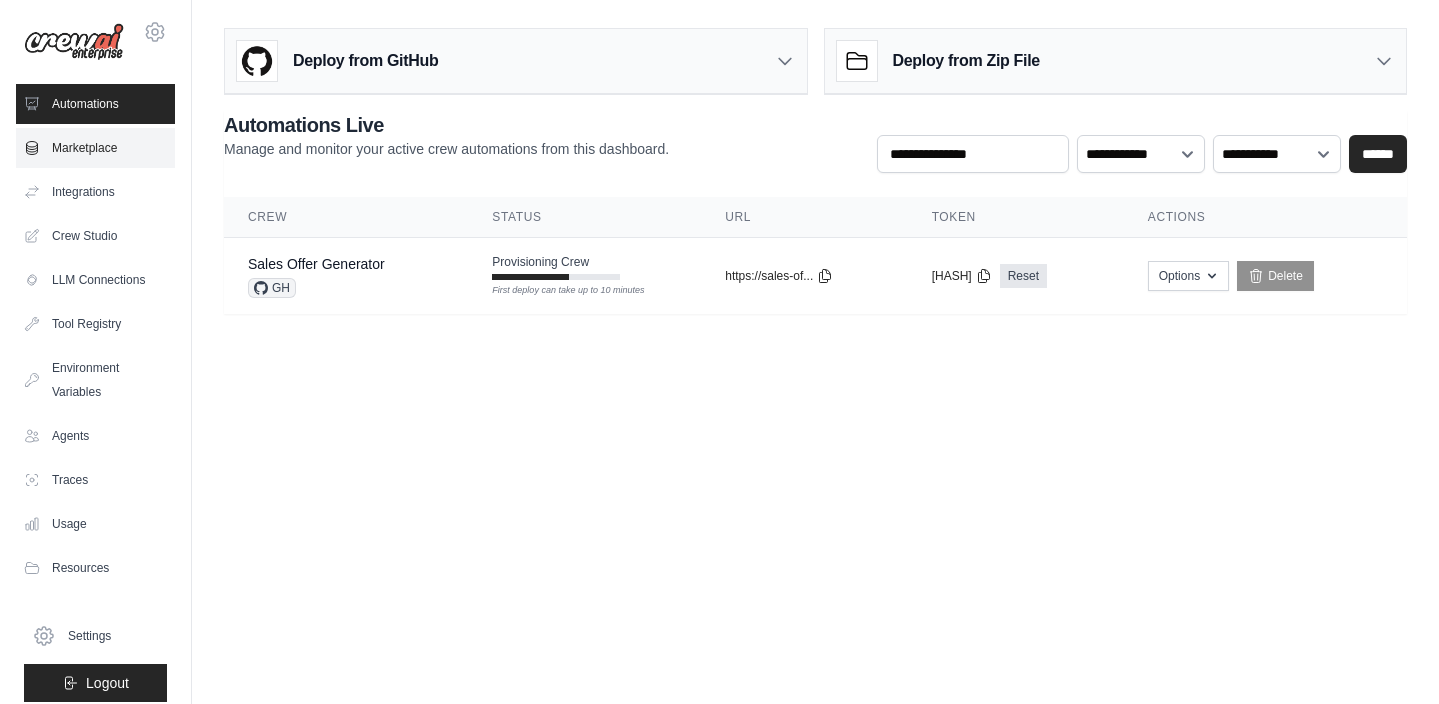 click on "Marketplace" at bounding box center (95, 148) 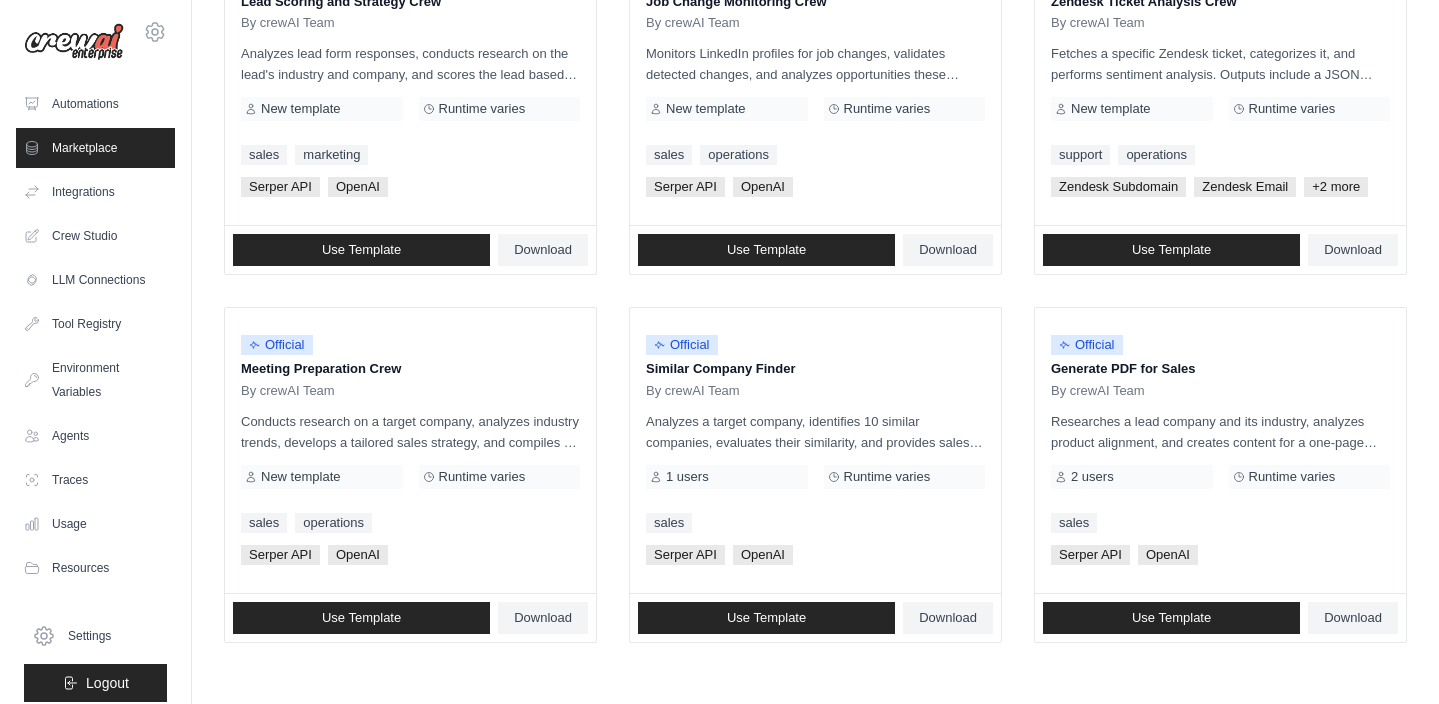 scroll, scrollTop: 1147, scrollLeft: 0, axis: vertical 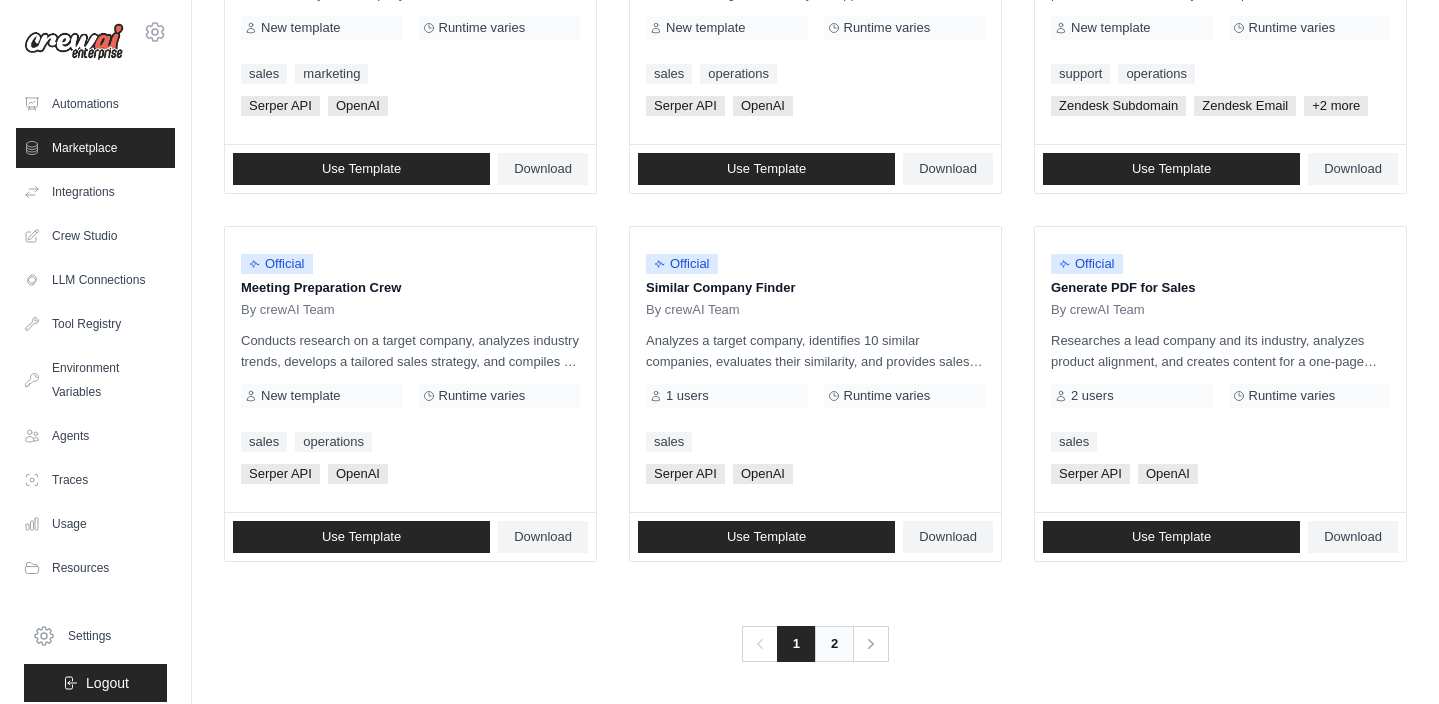 click on "2" at bounding box center [834, 644] 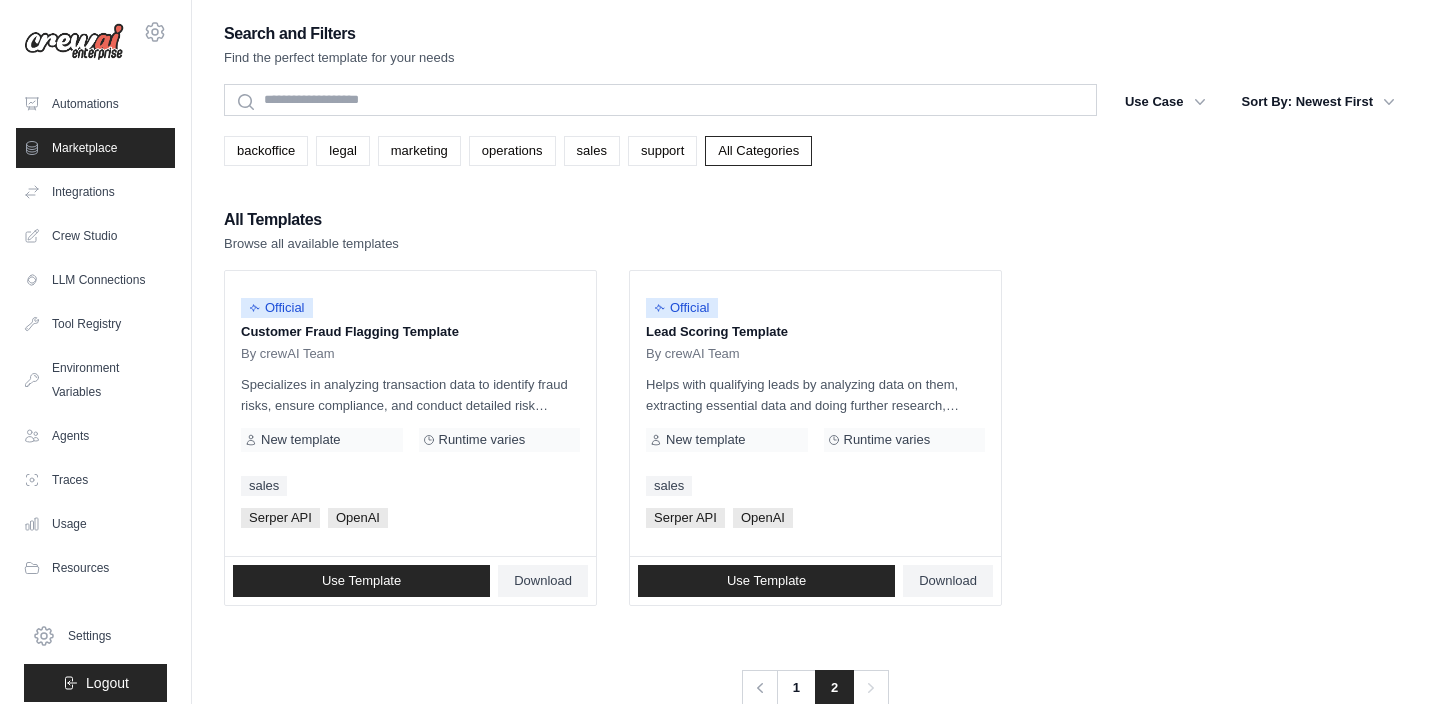 scroll, scrollTop: 40, scrollLeft: 0, axis: vertical 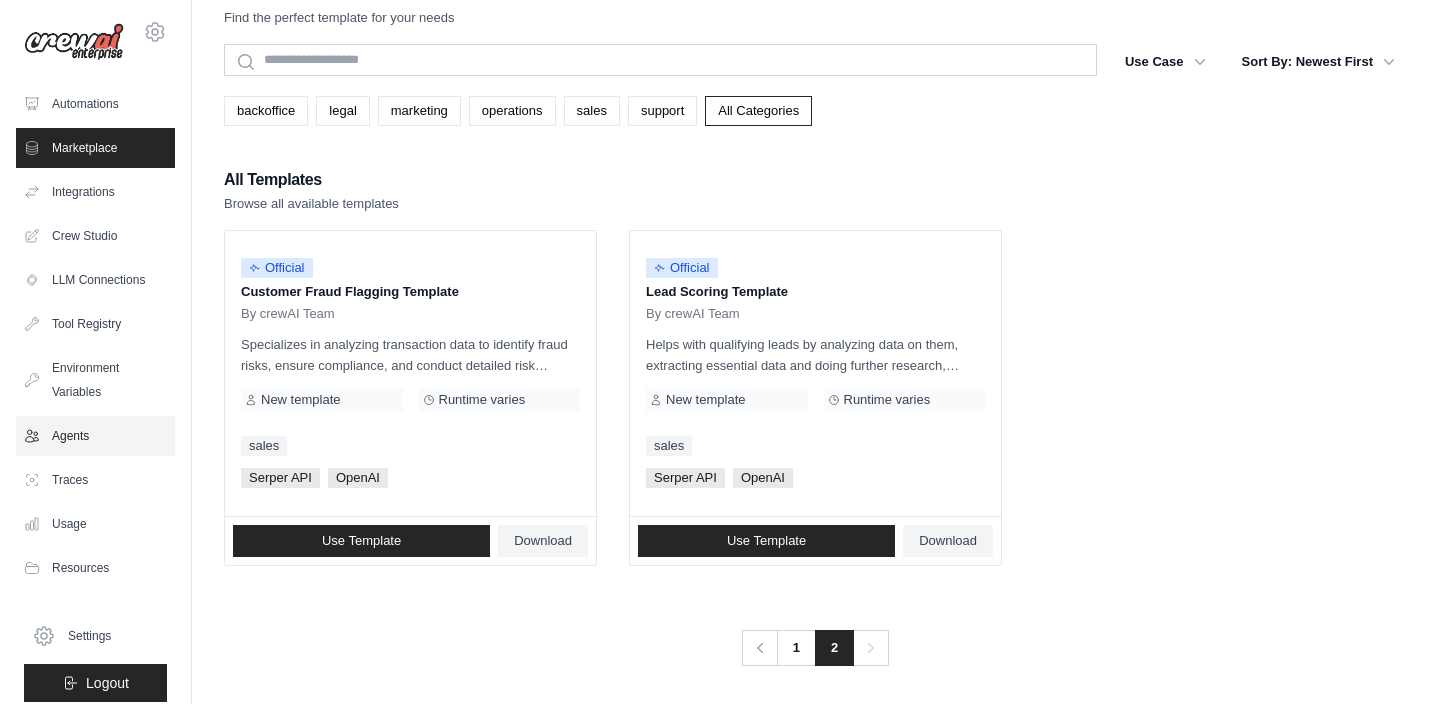 click on "Agents" at bounding box center [95, 436] 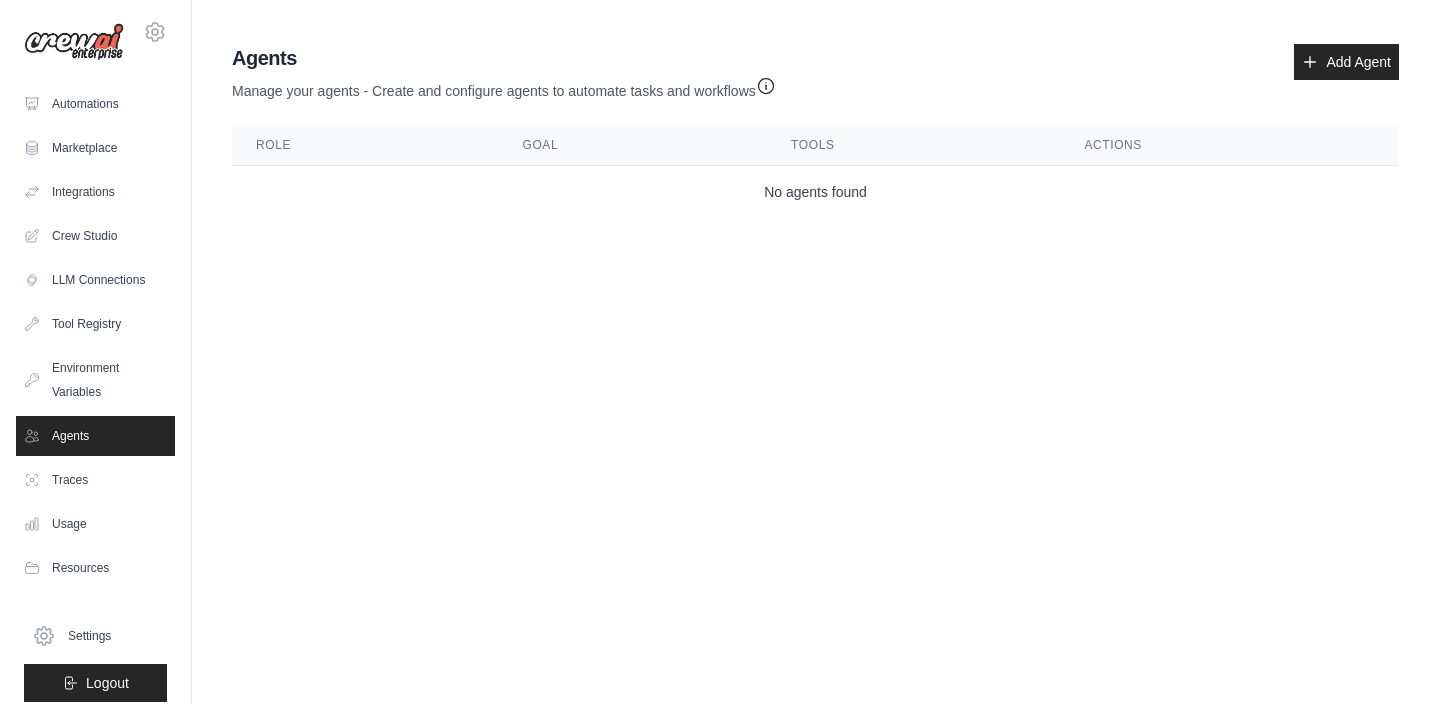 scroll, scrollTop: 0, scrollLeft: 0, axis: both 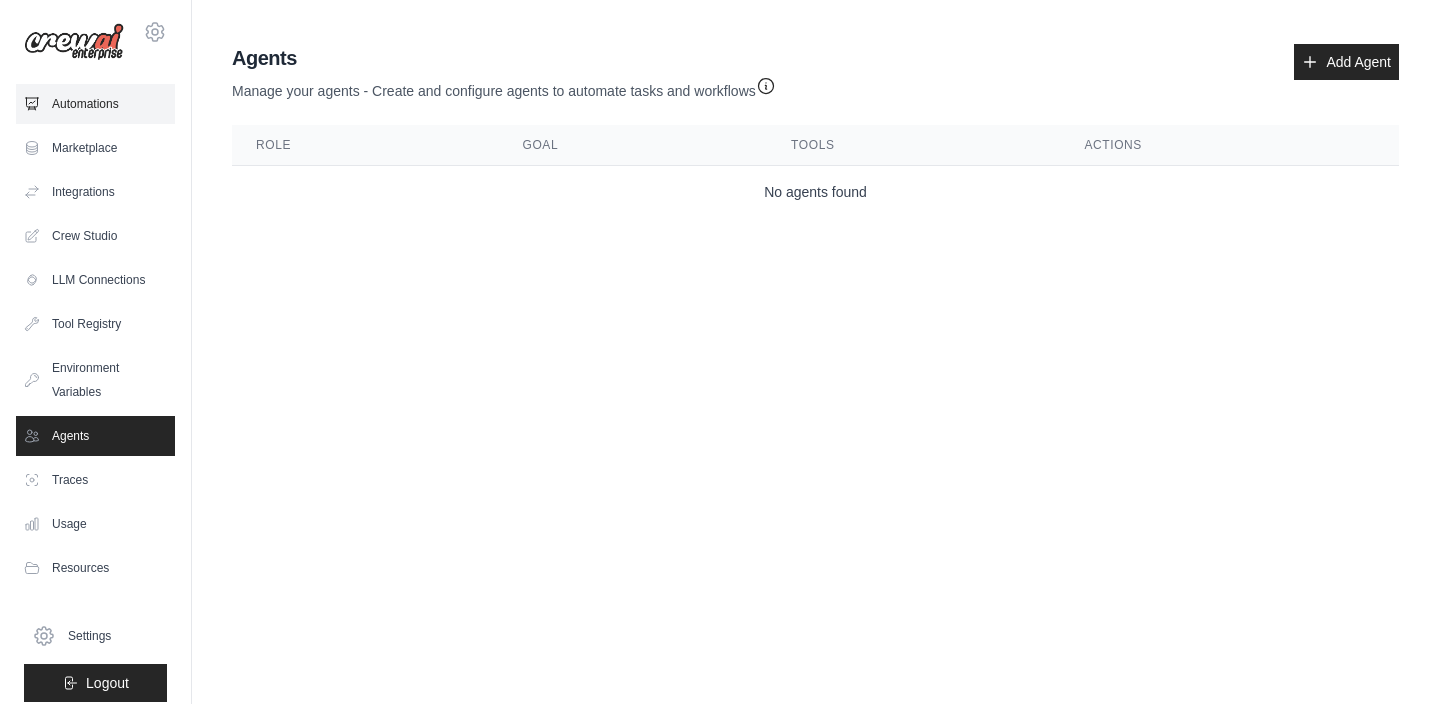 click on "Automations" at bounding box center [95, 104] 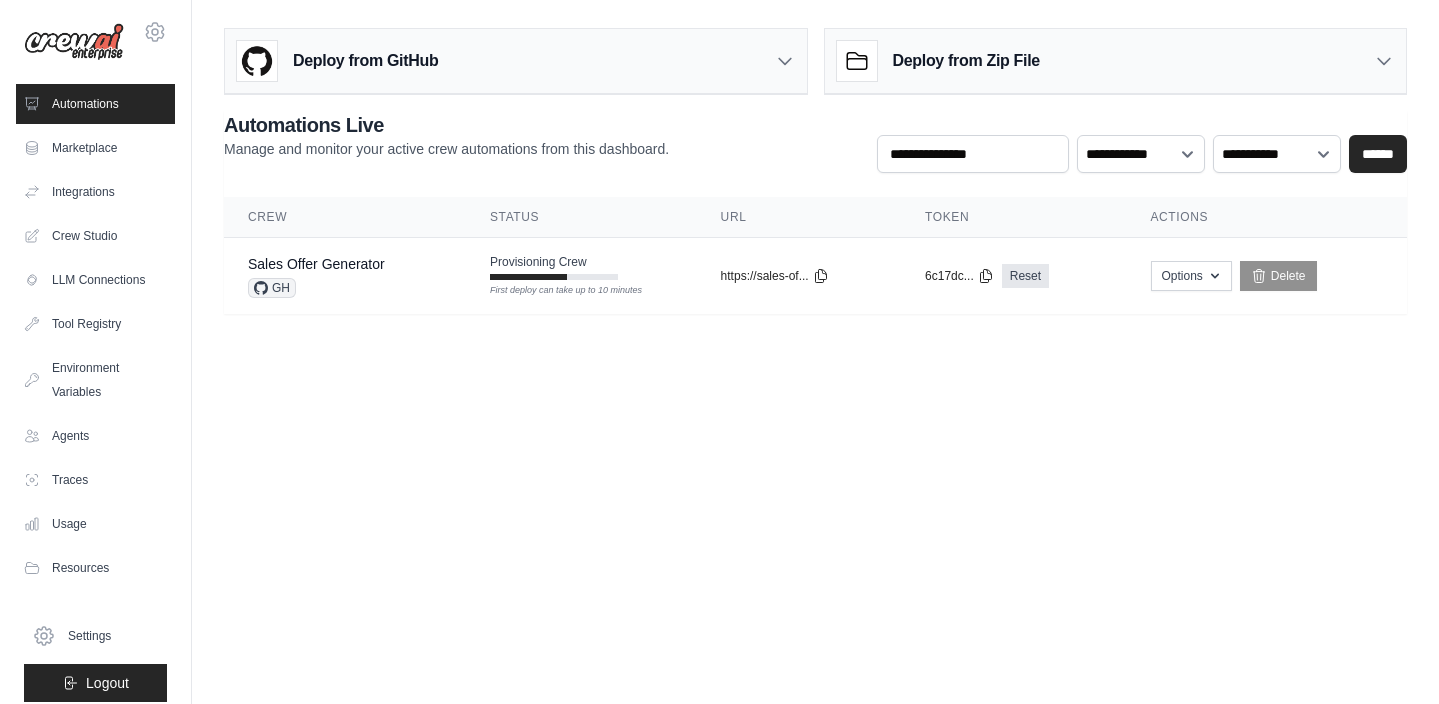 scroll, scrollTop: 0, scrollLeft: 0, axis: both 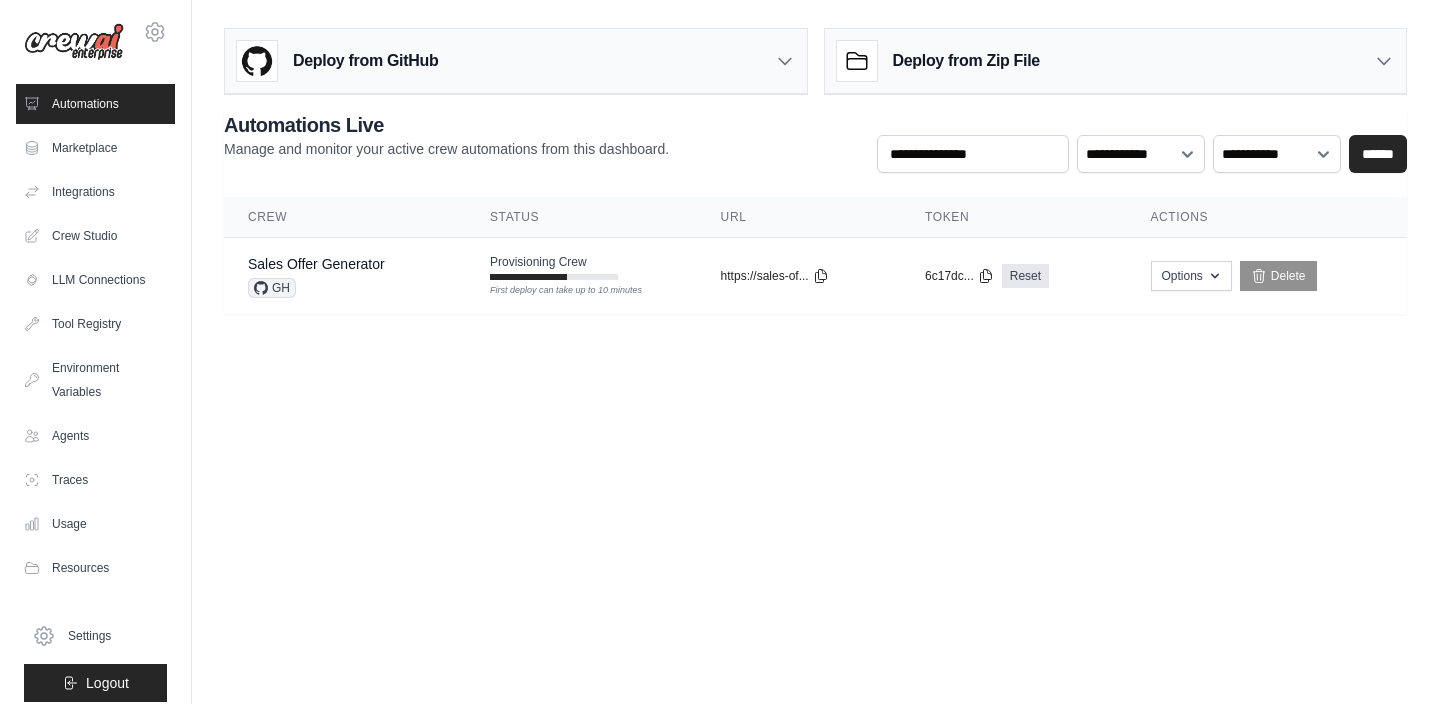 click 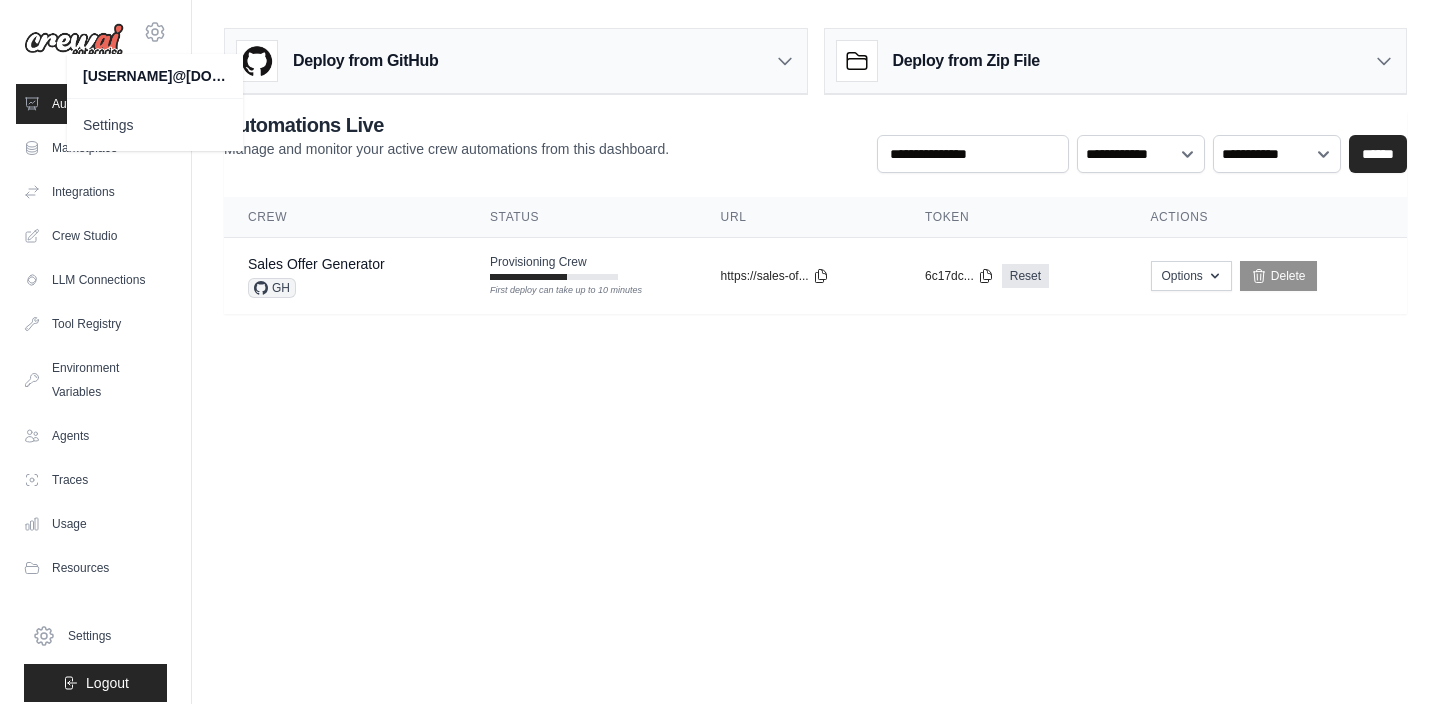 click 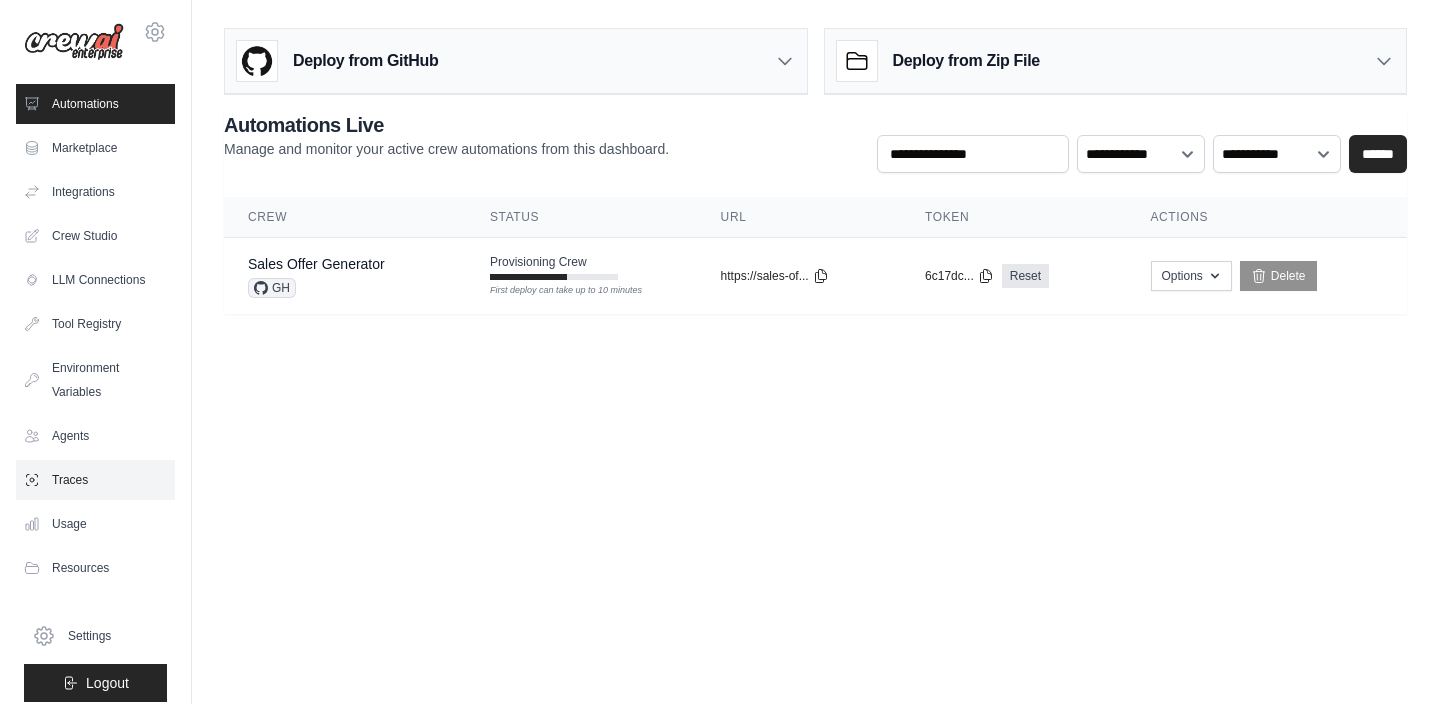 scroll, scrollTop: 14, scrollLeft: 0, axis: vertical 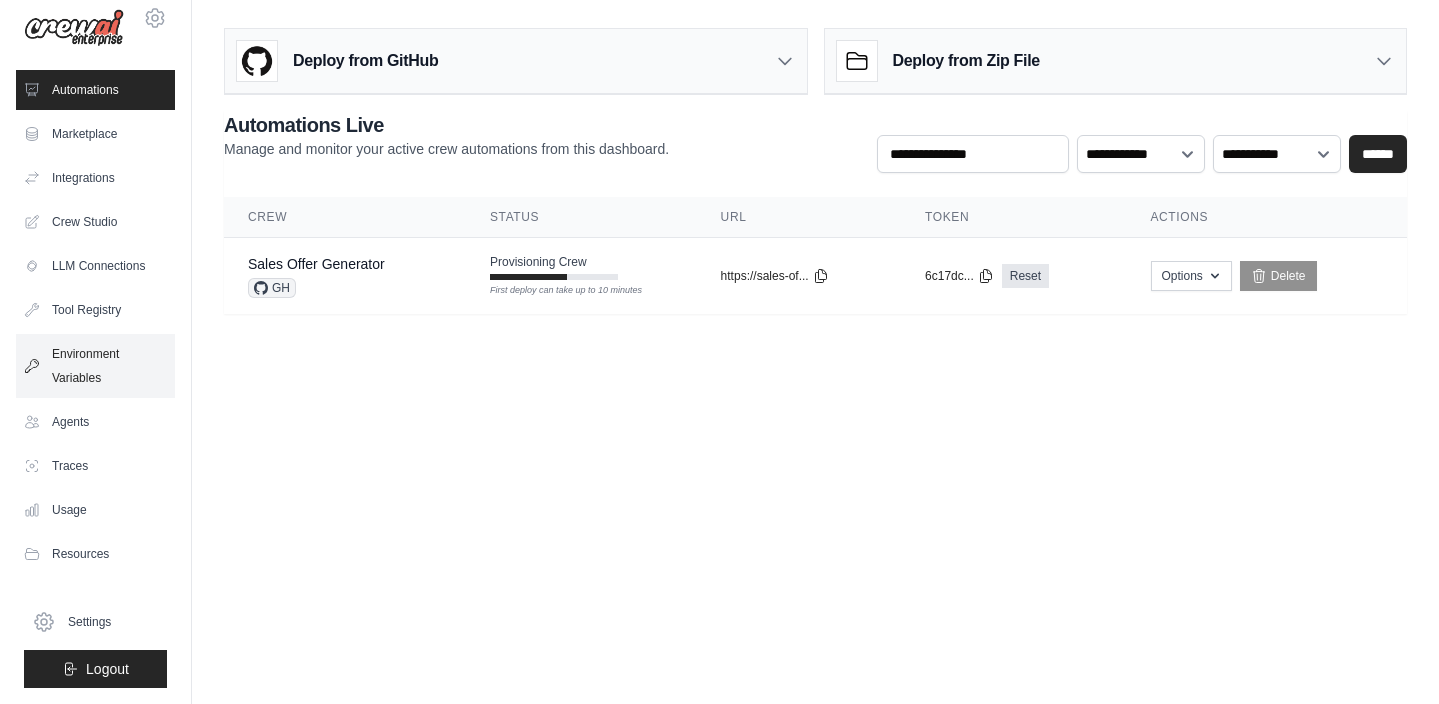 click on "Environment Variables" at bounding box center [95, 366] 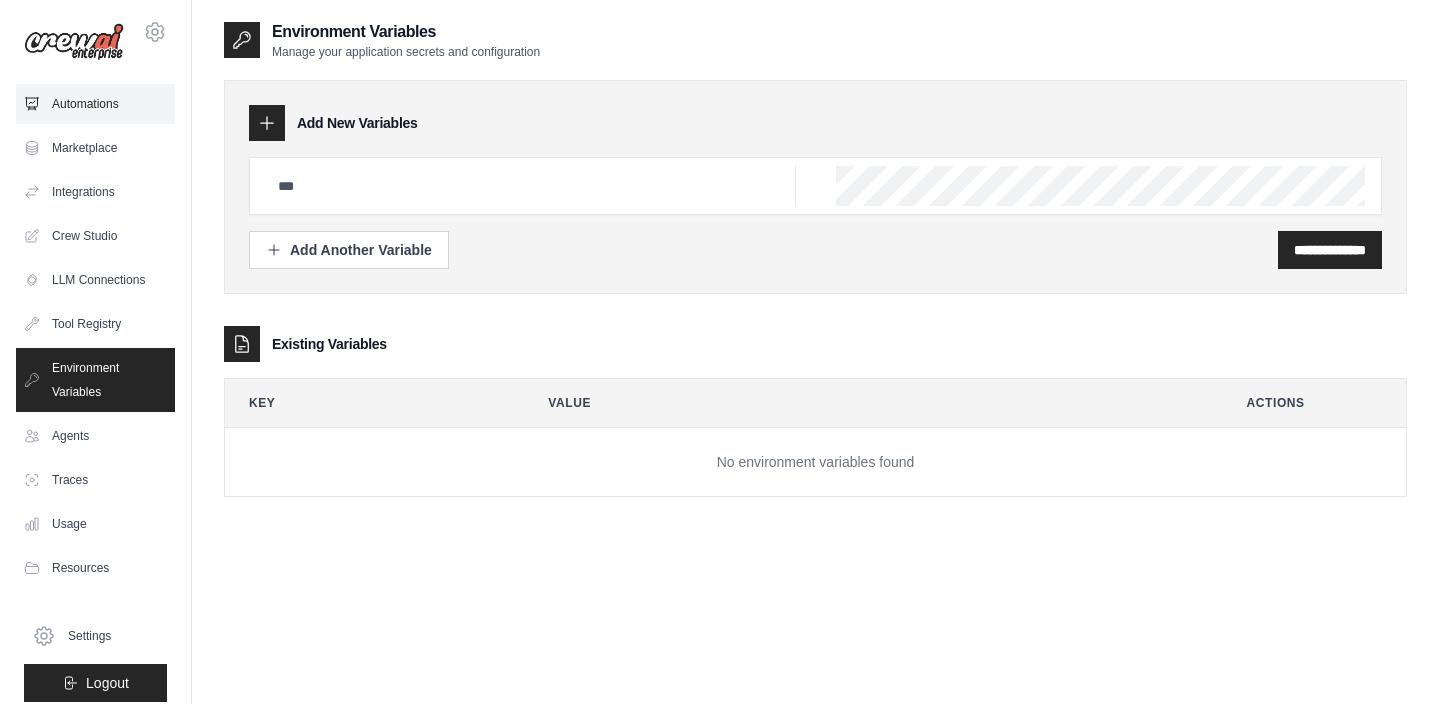 click on "Automations" at bounding box center (95, 104) 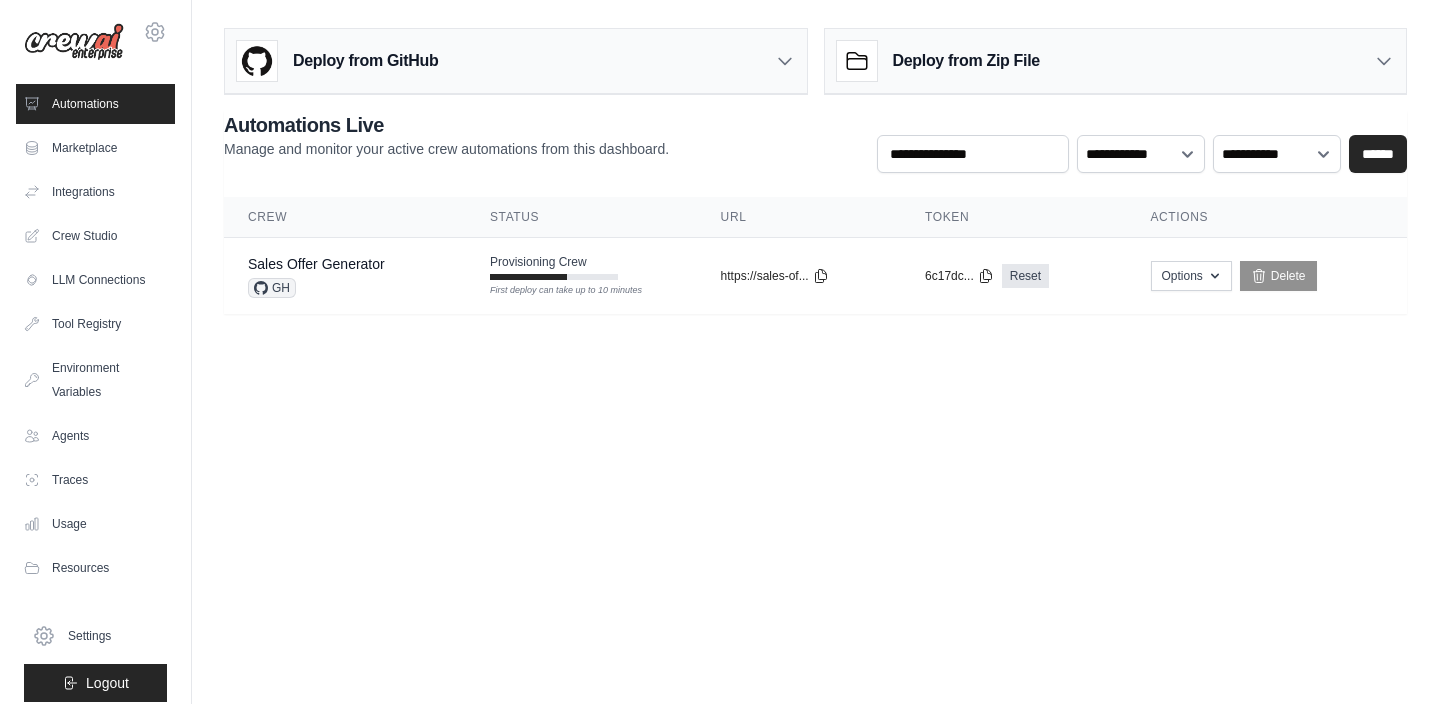 scroll, scrollTop: 0, scrollLeft: 0, axis: both 